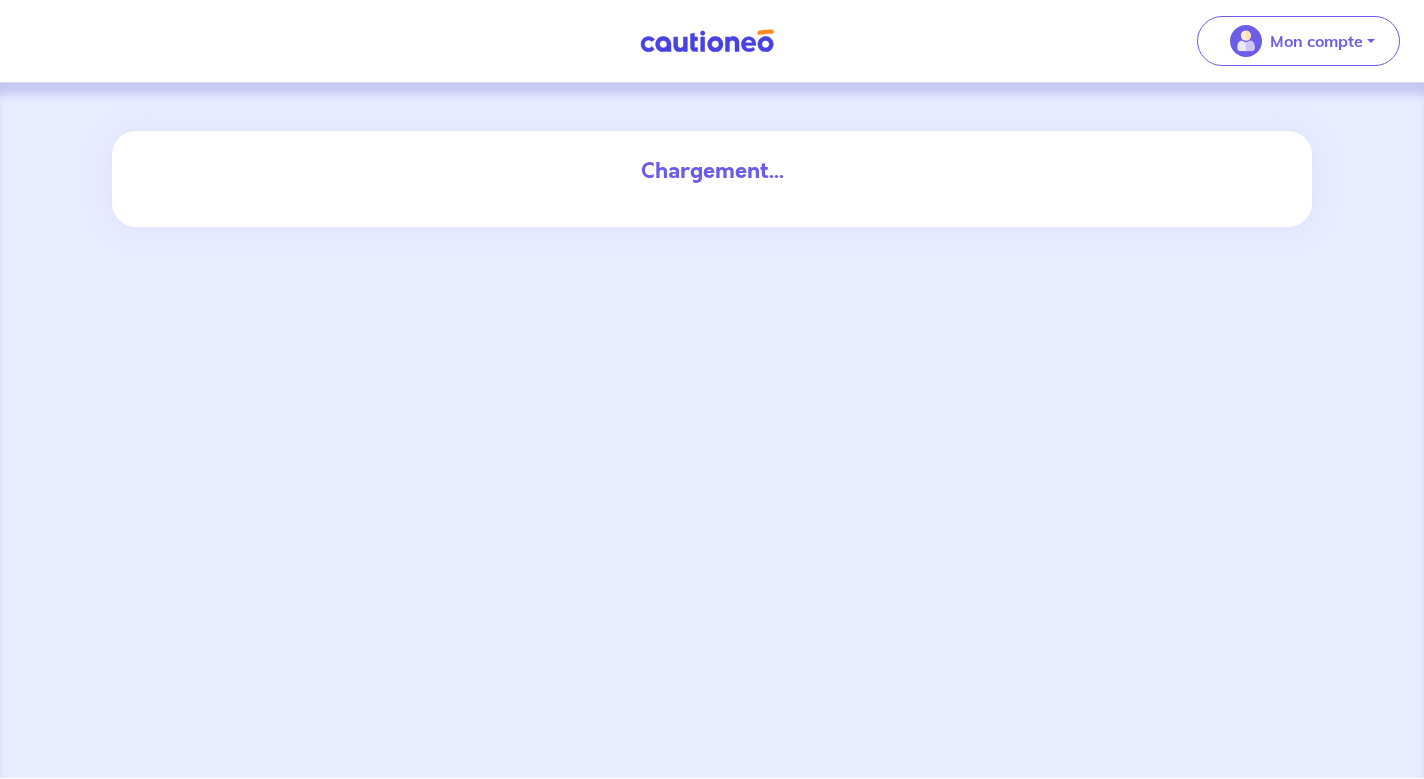 scroll, scrollTop: 0, scrollLeft: 0, axis: both 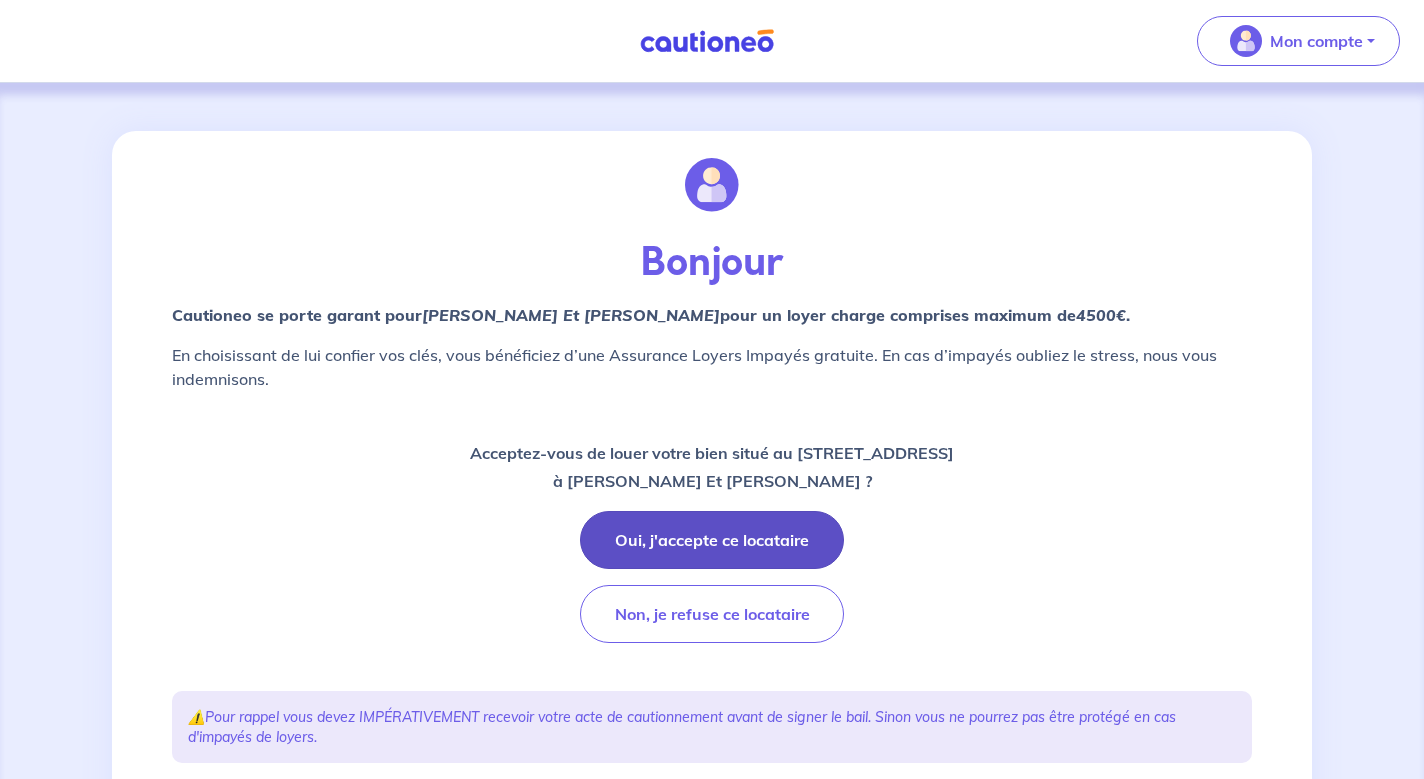 click on "Oui, j'accepte ce locataire" at bounding box center (712, 540) 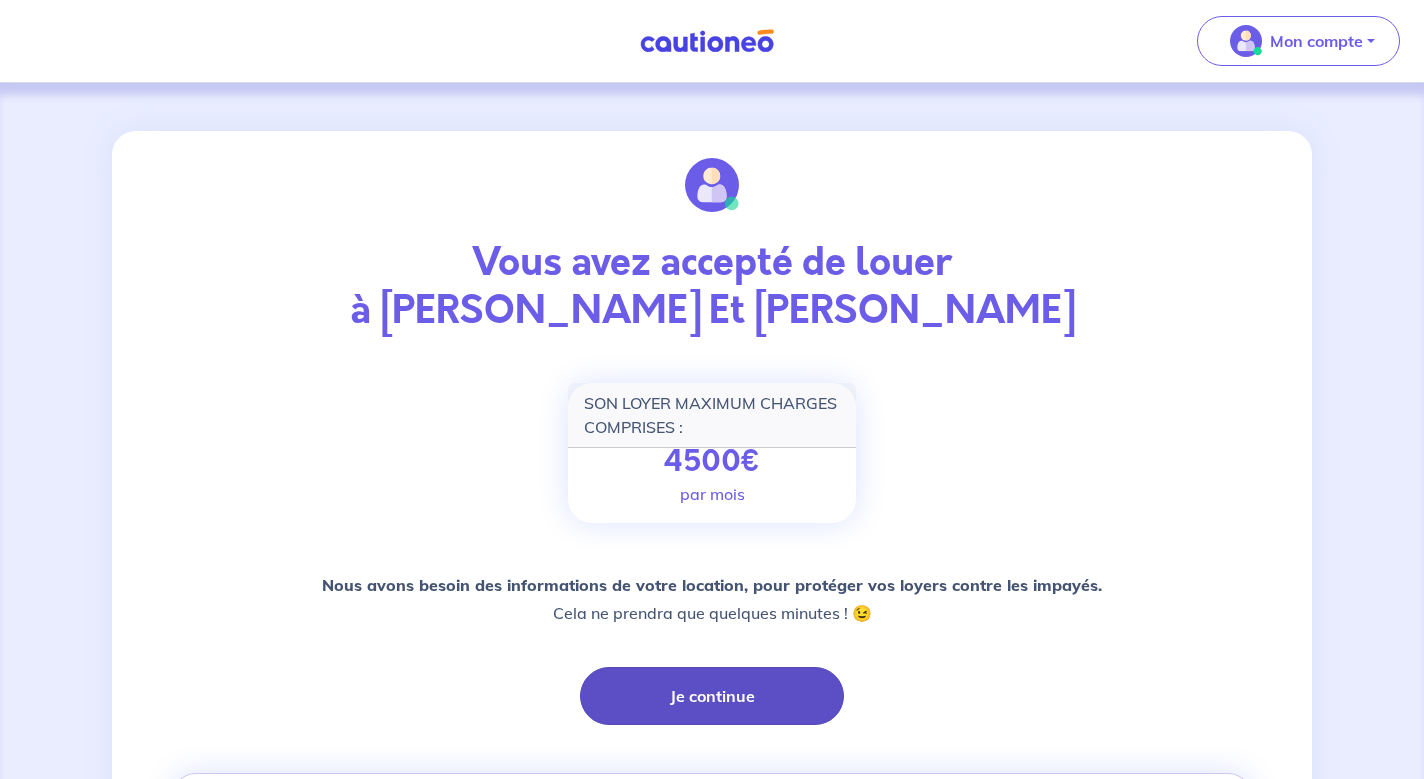 click on "Je continue" at bounding box center (712, 696) 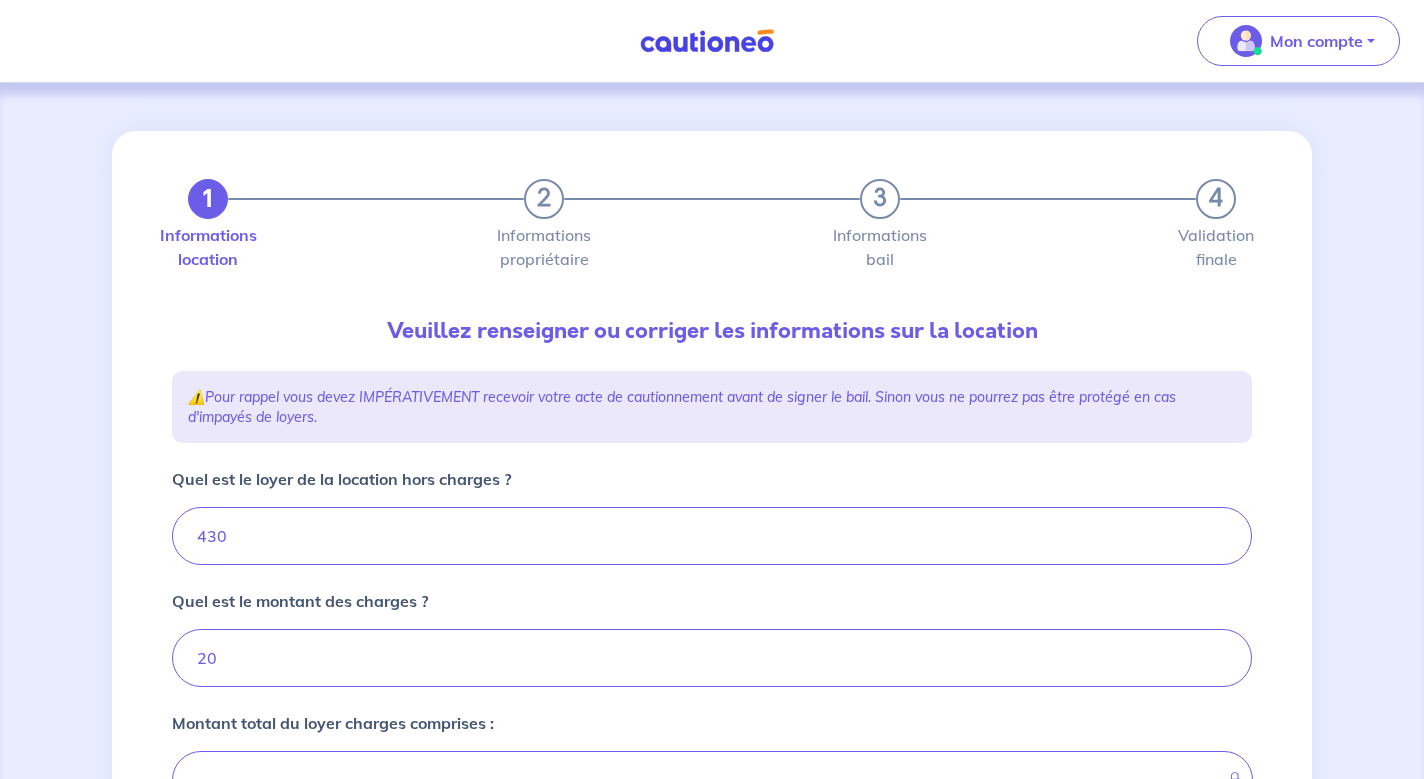 type on "450" 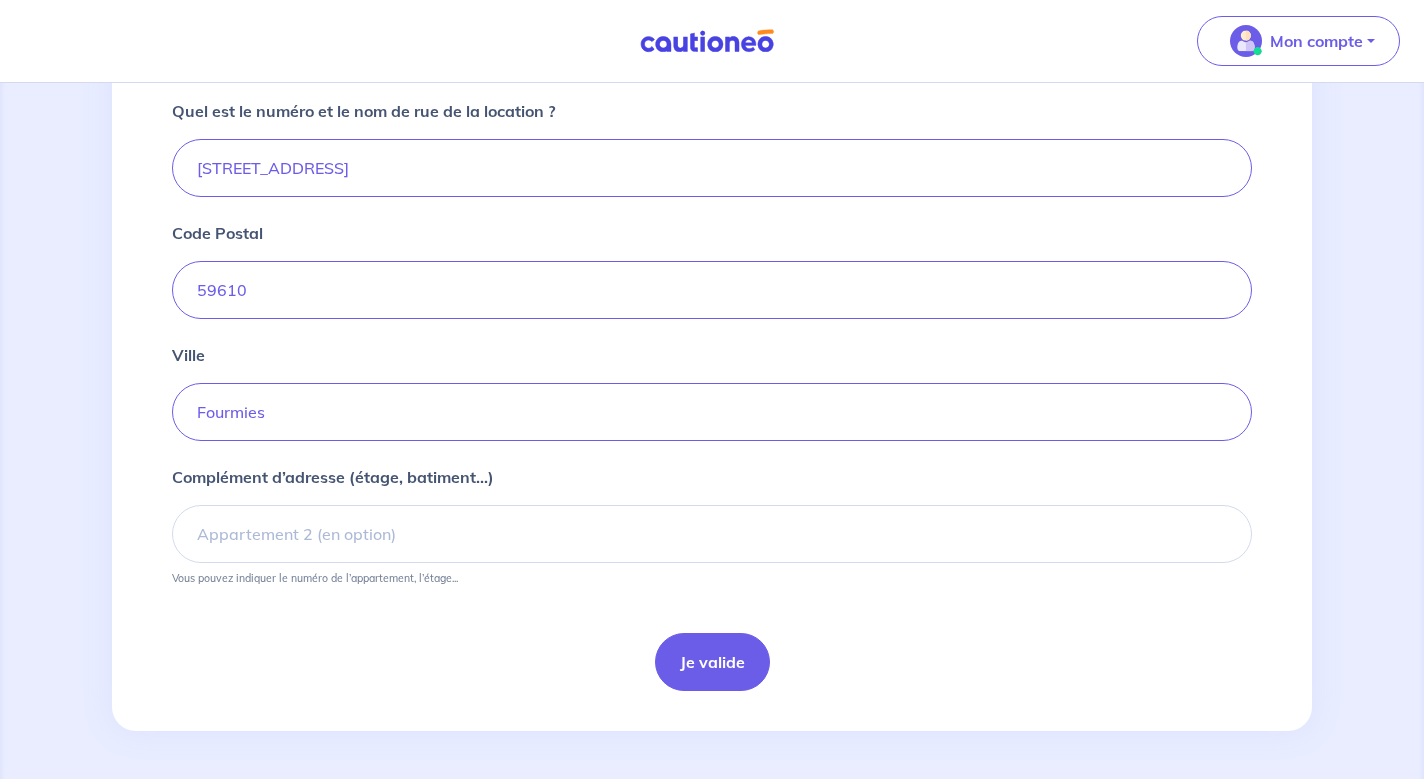 scroll, scrollTop: 756, scrollLeft: 0, axis: vertical 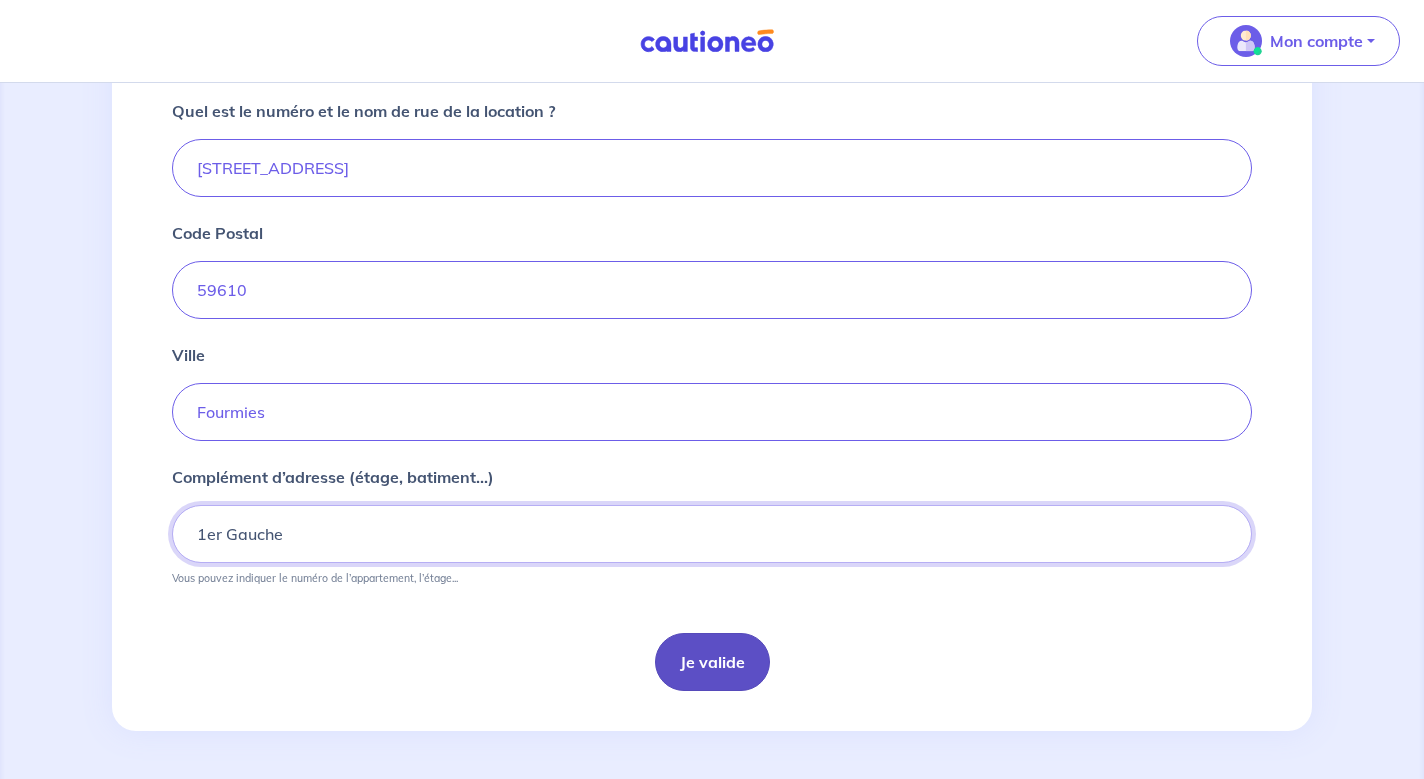 type on "1er Gauche" 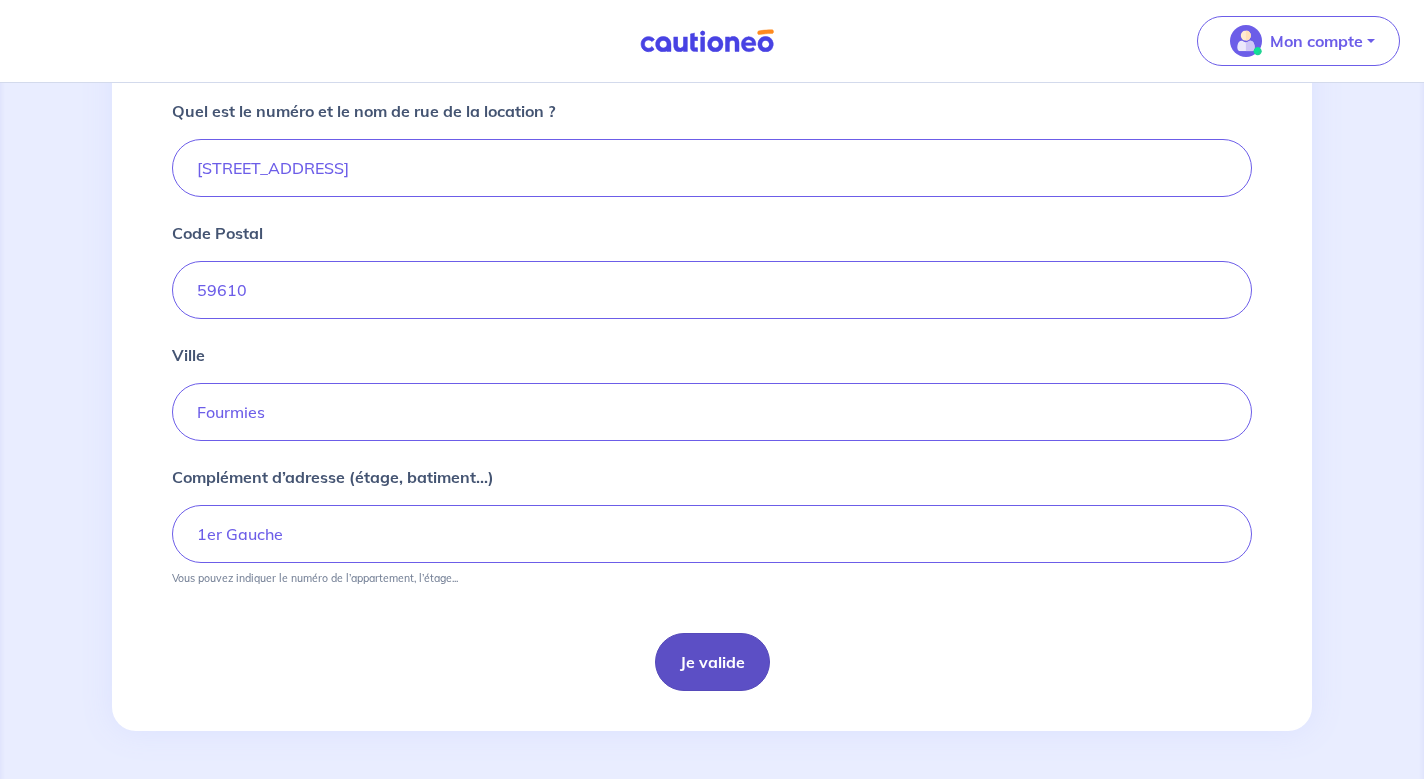 click on "Je valide" at bounding box center [712, 662] 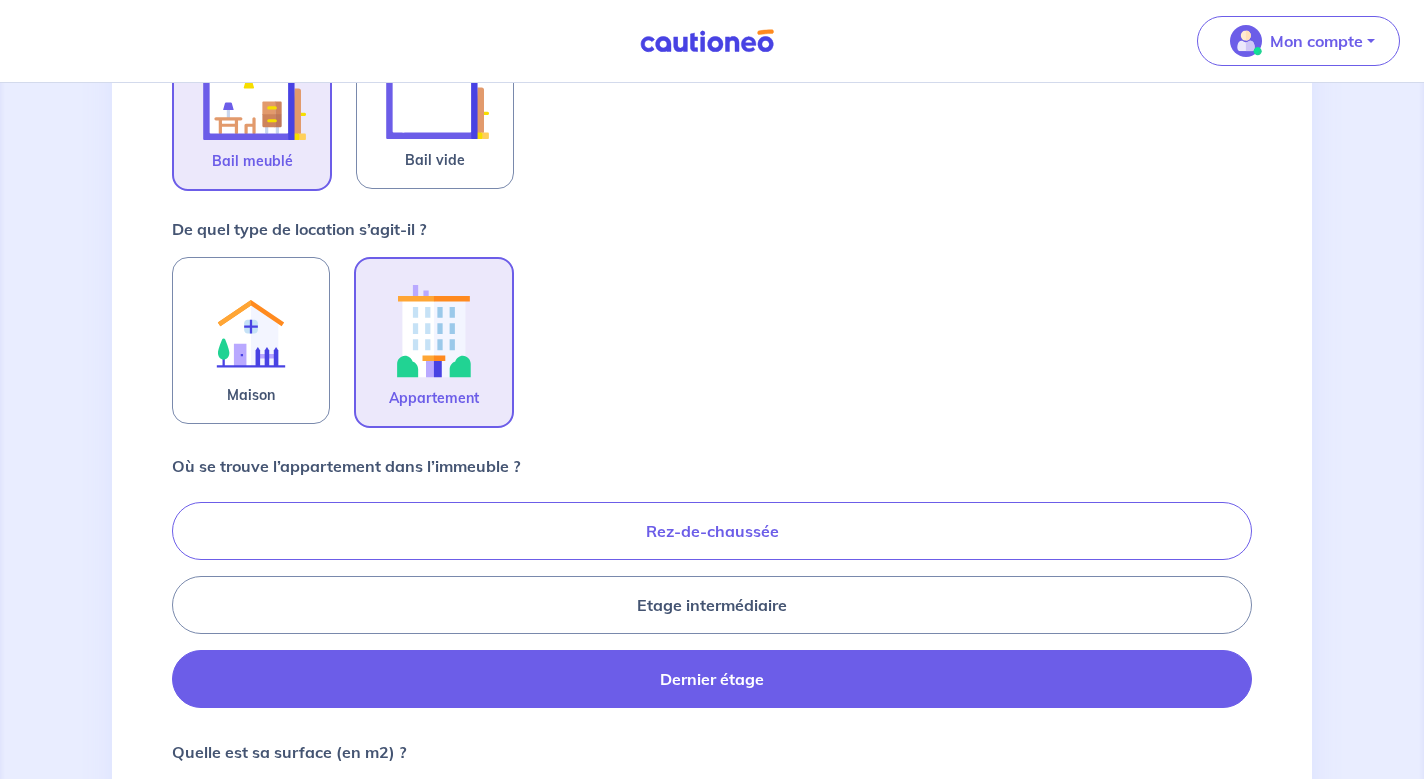 scroll, scrollTop: 486, scrollLeft: 0, axis: vertical 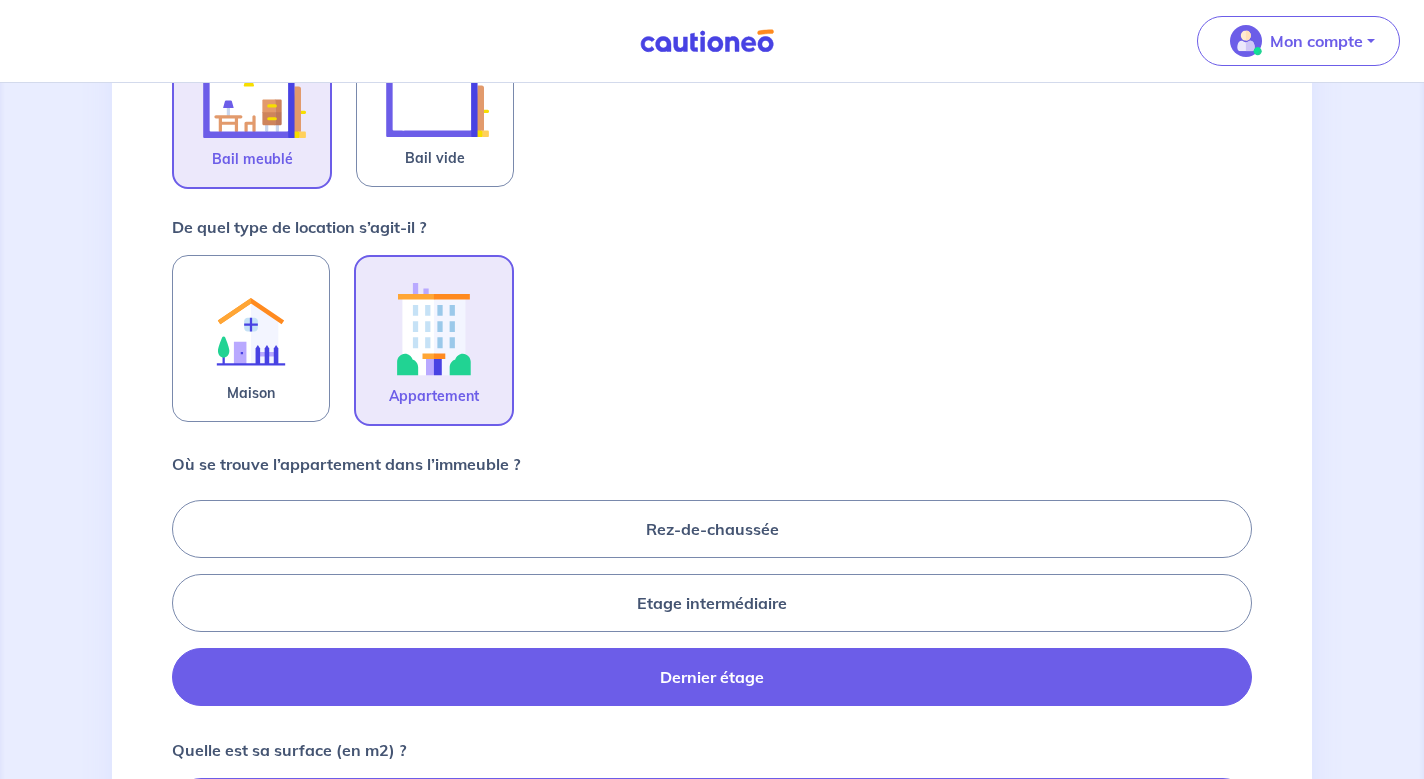 click on "Dernier étage" at bounding box center [712, 677] 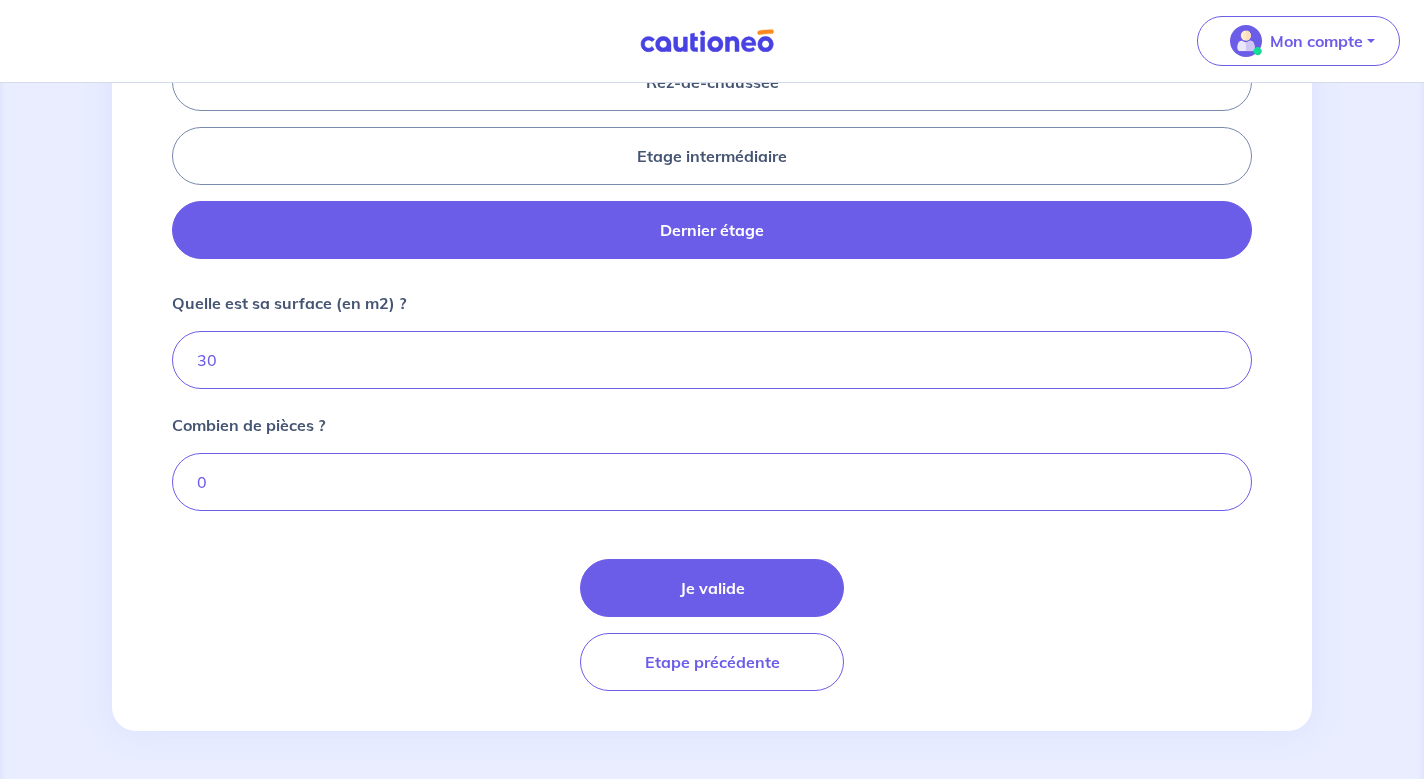 scroll, scrollTop: 933, scrollLeft: 0, axis: vertical 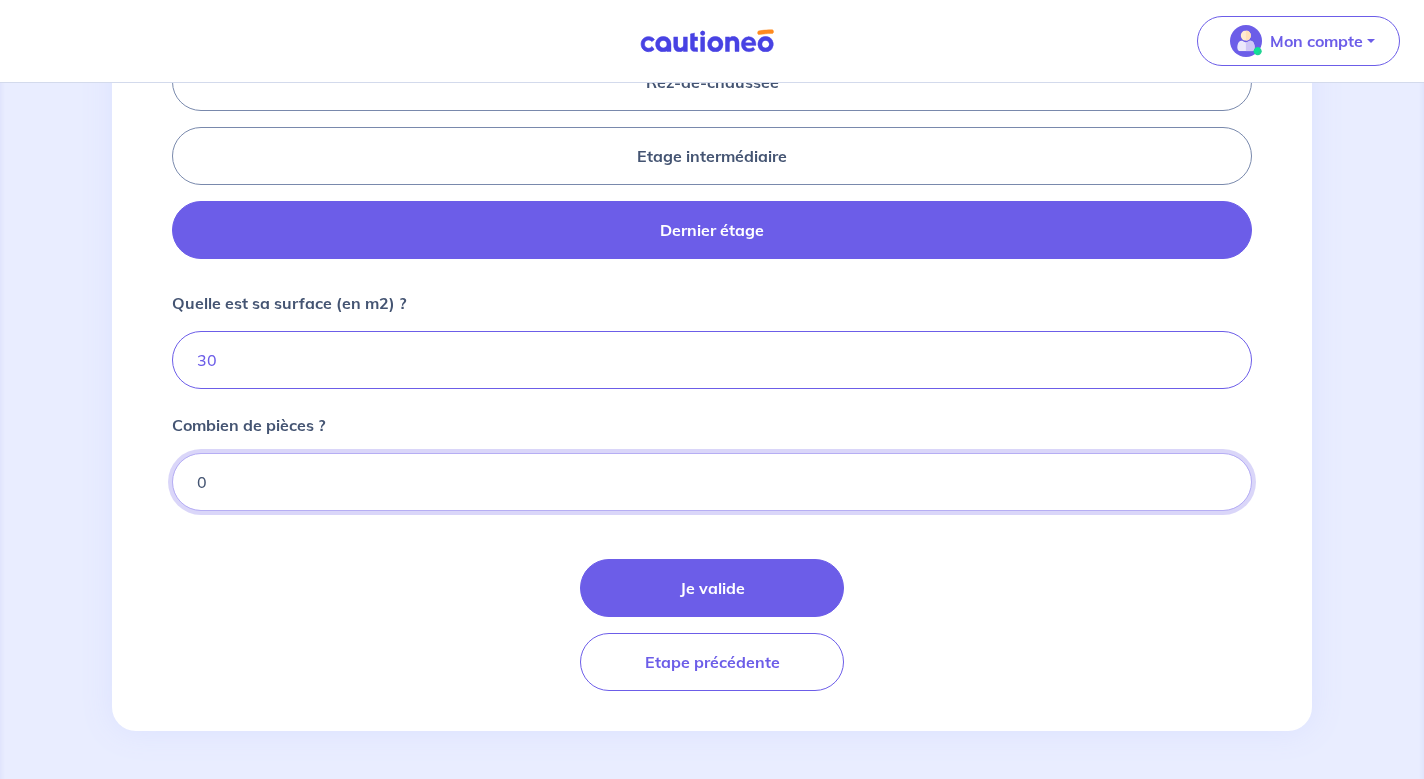 click on "0" at bounding box center [712, 482] 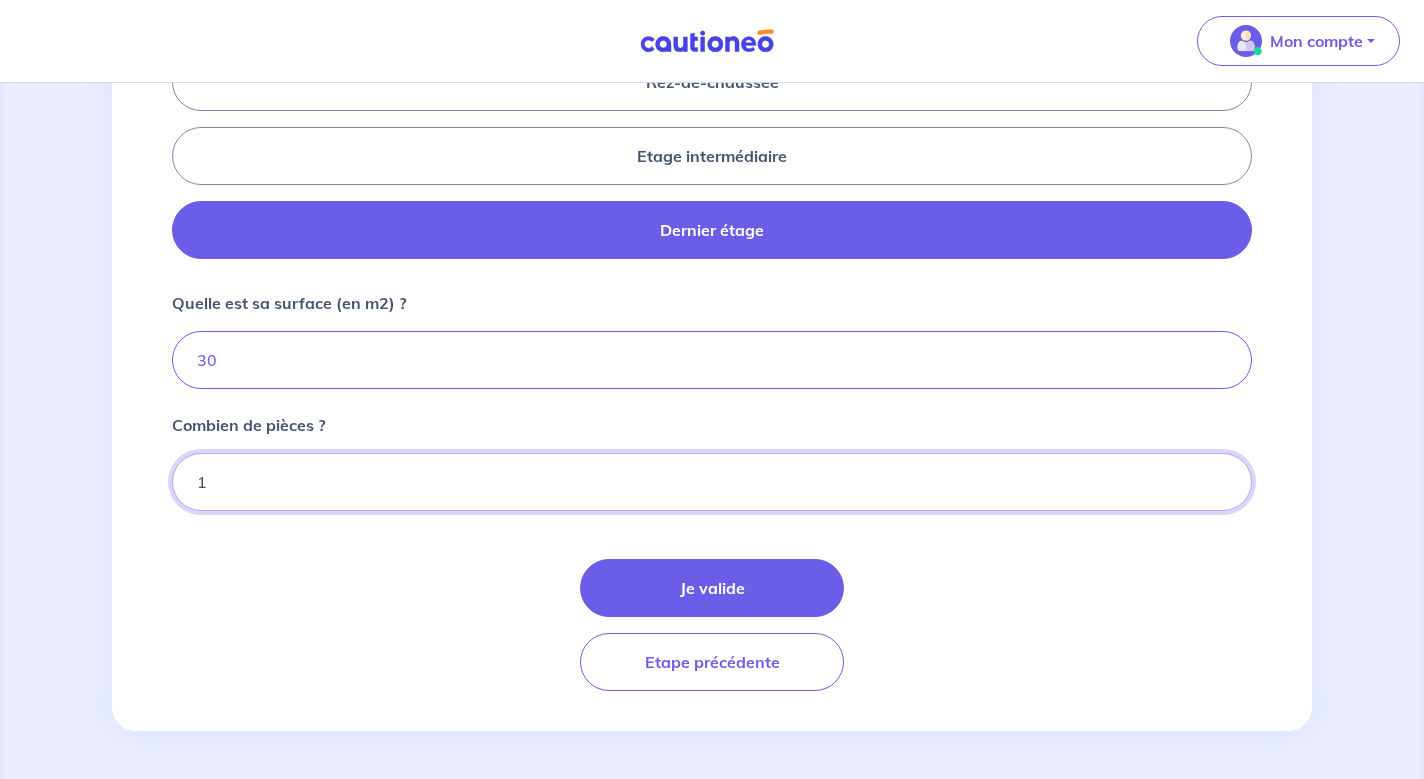 type on "2" 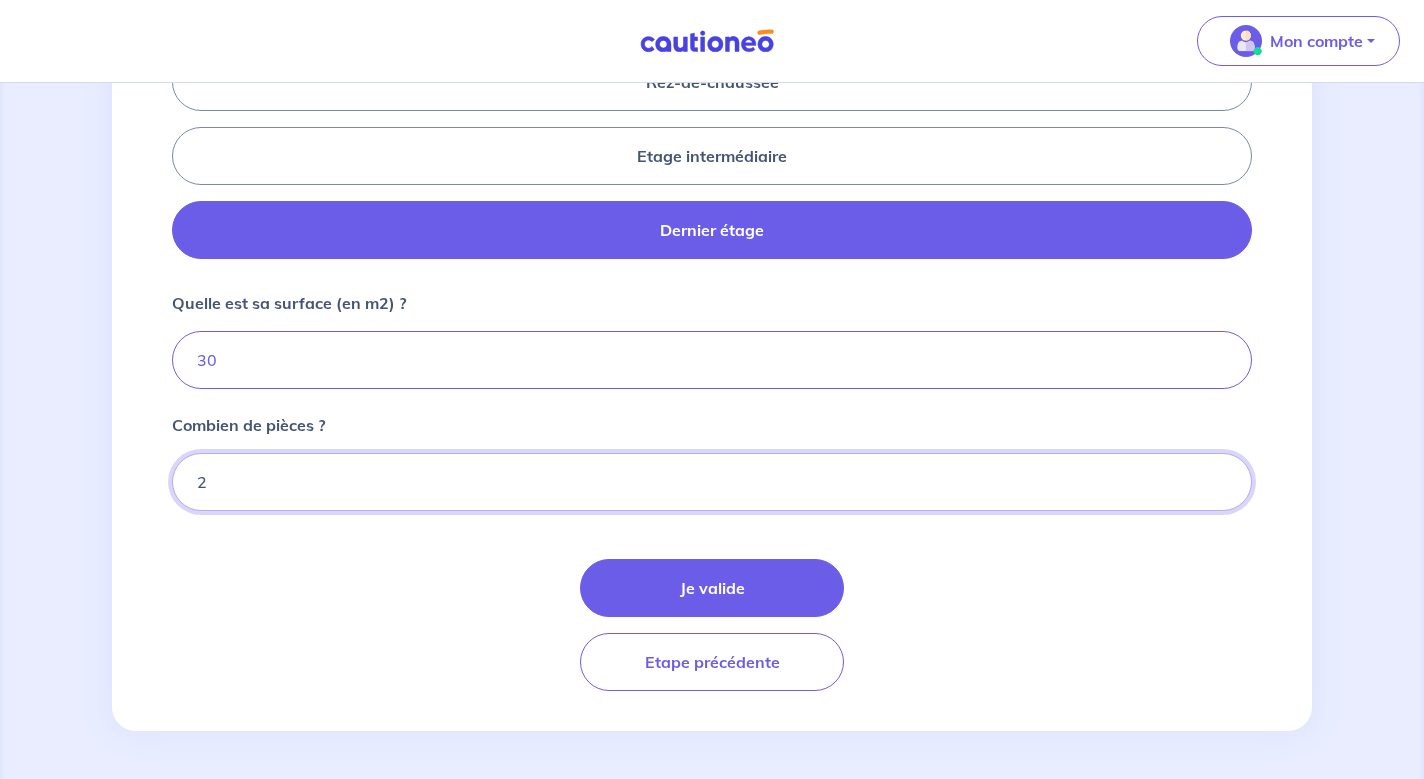 click on "2" at bounding box center (712, 482) 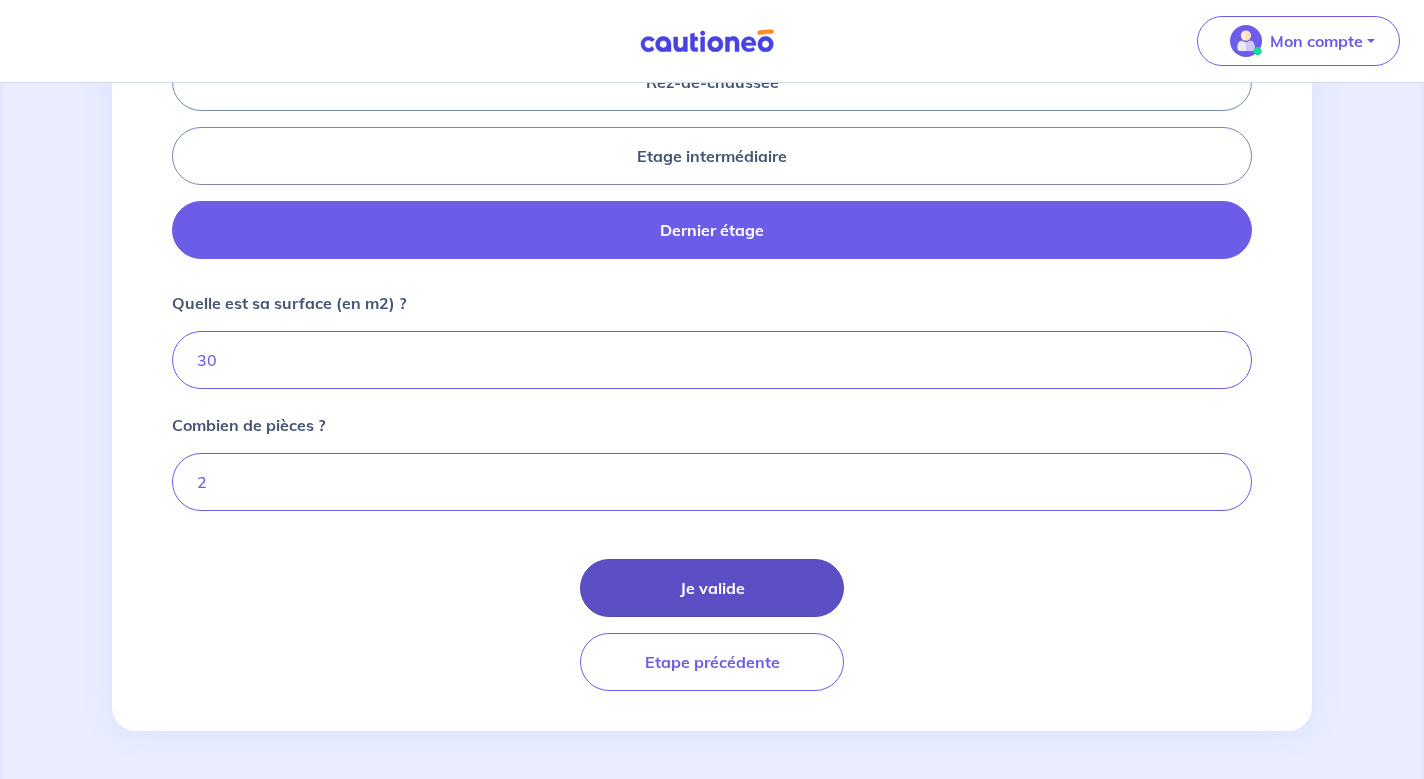 click on "Je valide" at bounding box center (712, 588) 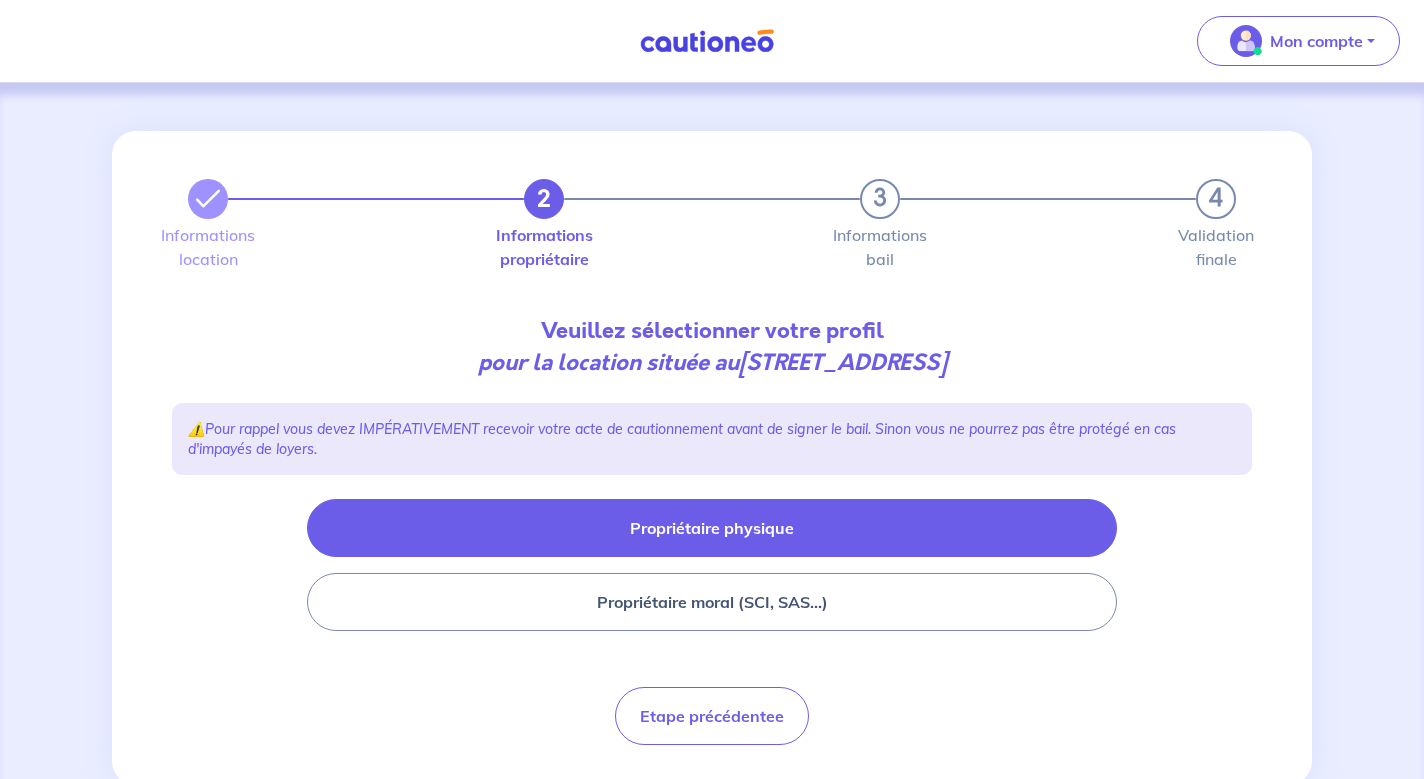 click on "Propriétaire physique" at bounding box center (712, 528) 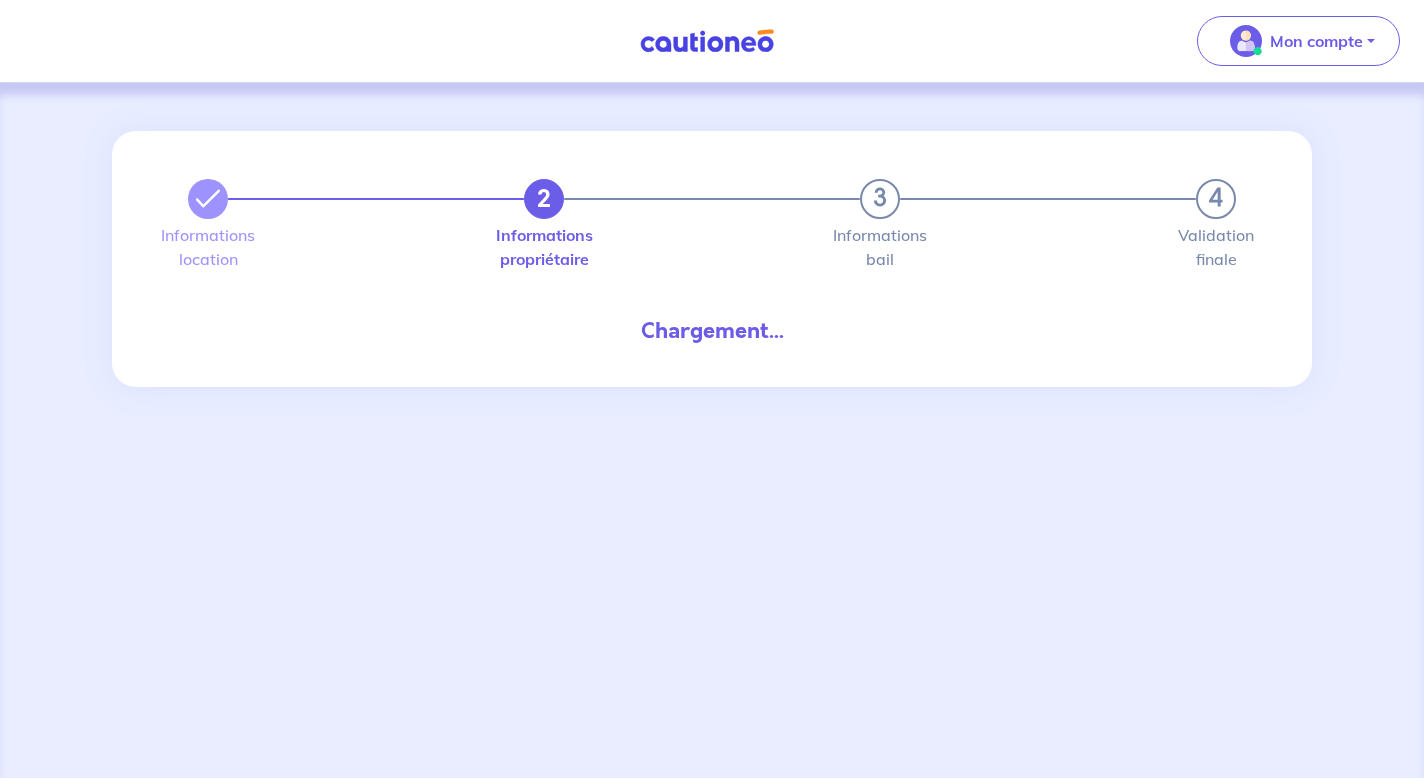 select on "FR" 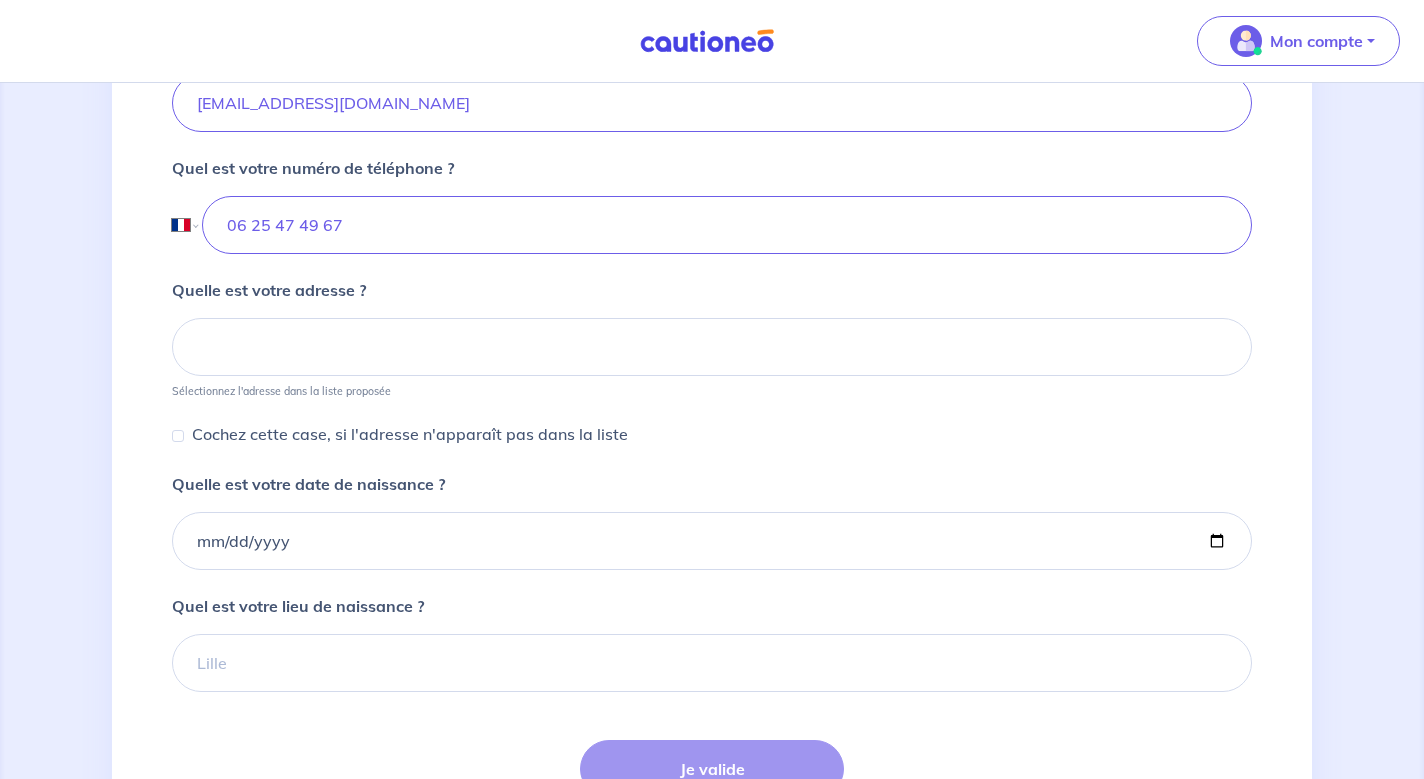 scroll, scrollTop: 726, scrollLeft: 0, axis: vertical 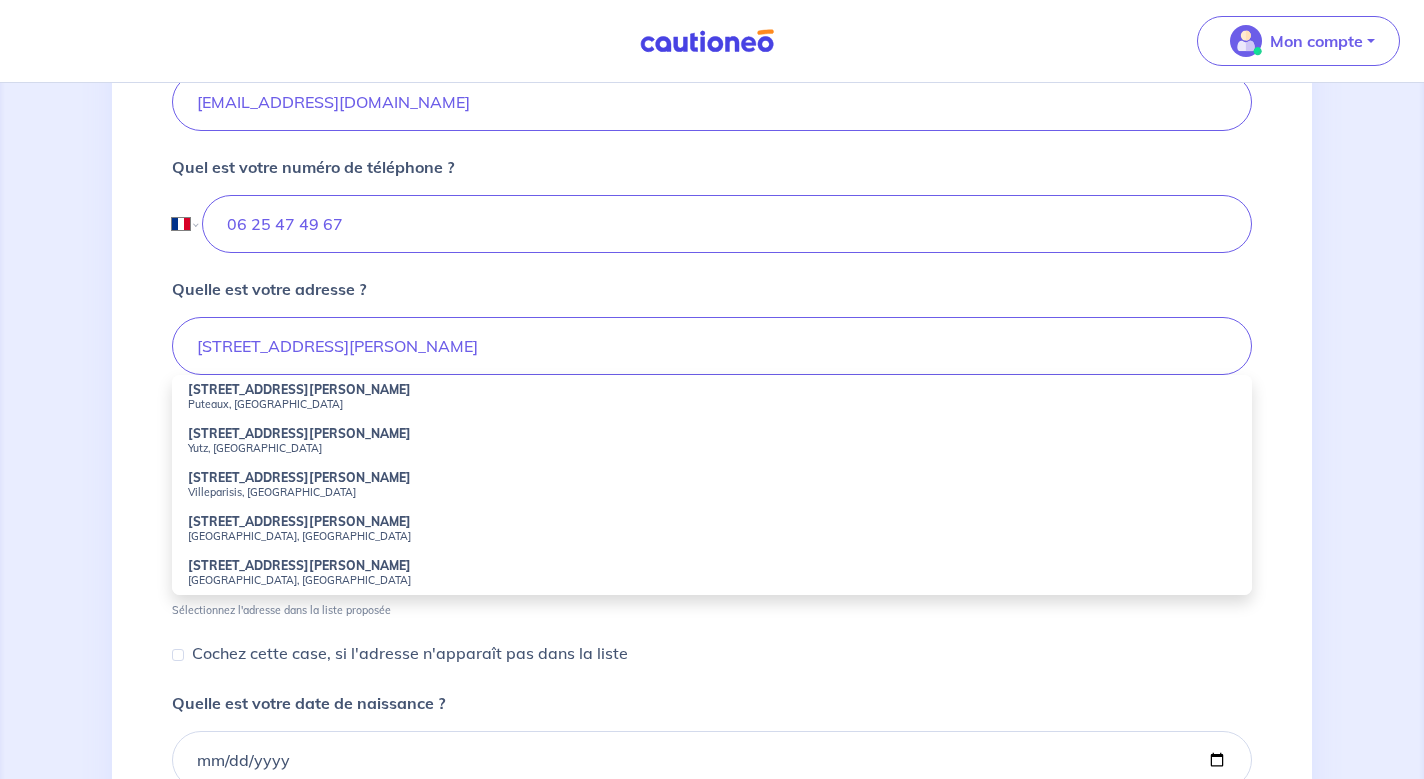 click on "[STREET_ADDRESS][PERSON_NAME]" at bounding box center (712, 441) 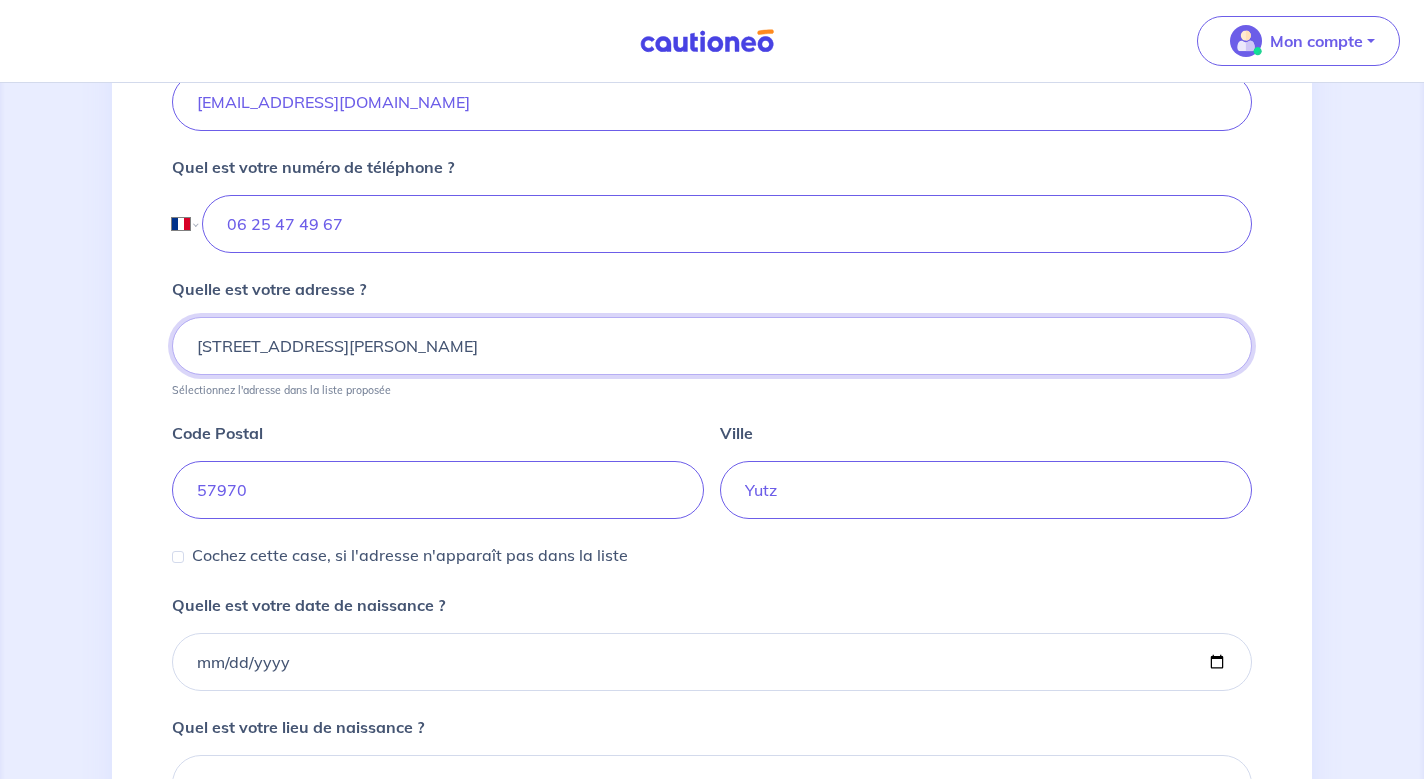 click on "[STREET_ADDRESS][PERSON_NAME]" at bounding box center [712, 346] 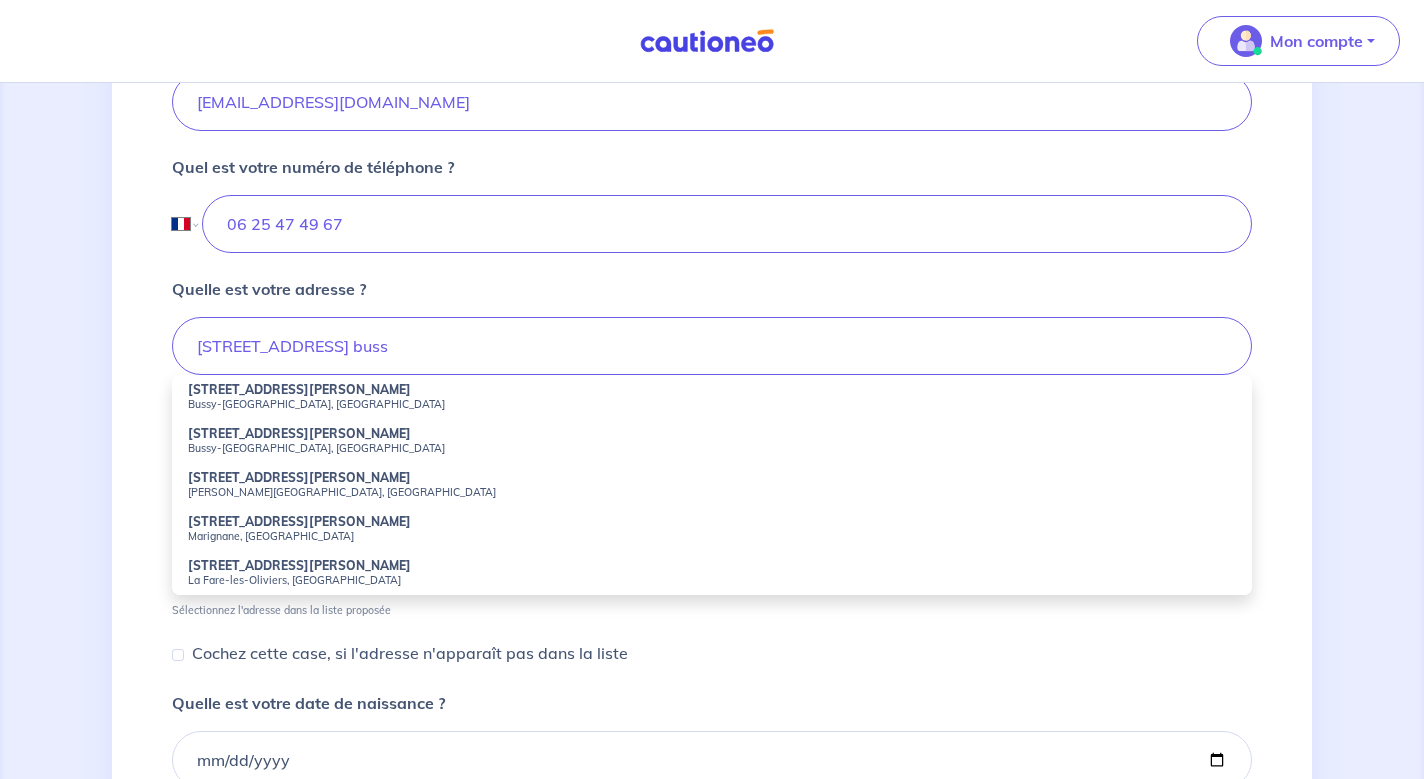 click on "Bussy-[GEOGRAPHIC_DATA], [GEOGRAPHIC_DATA]" at bounding box center [712, 404] 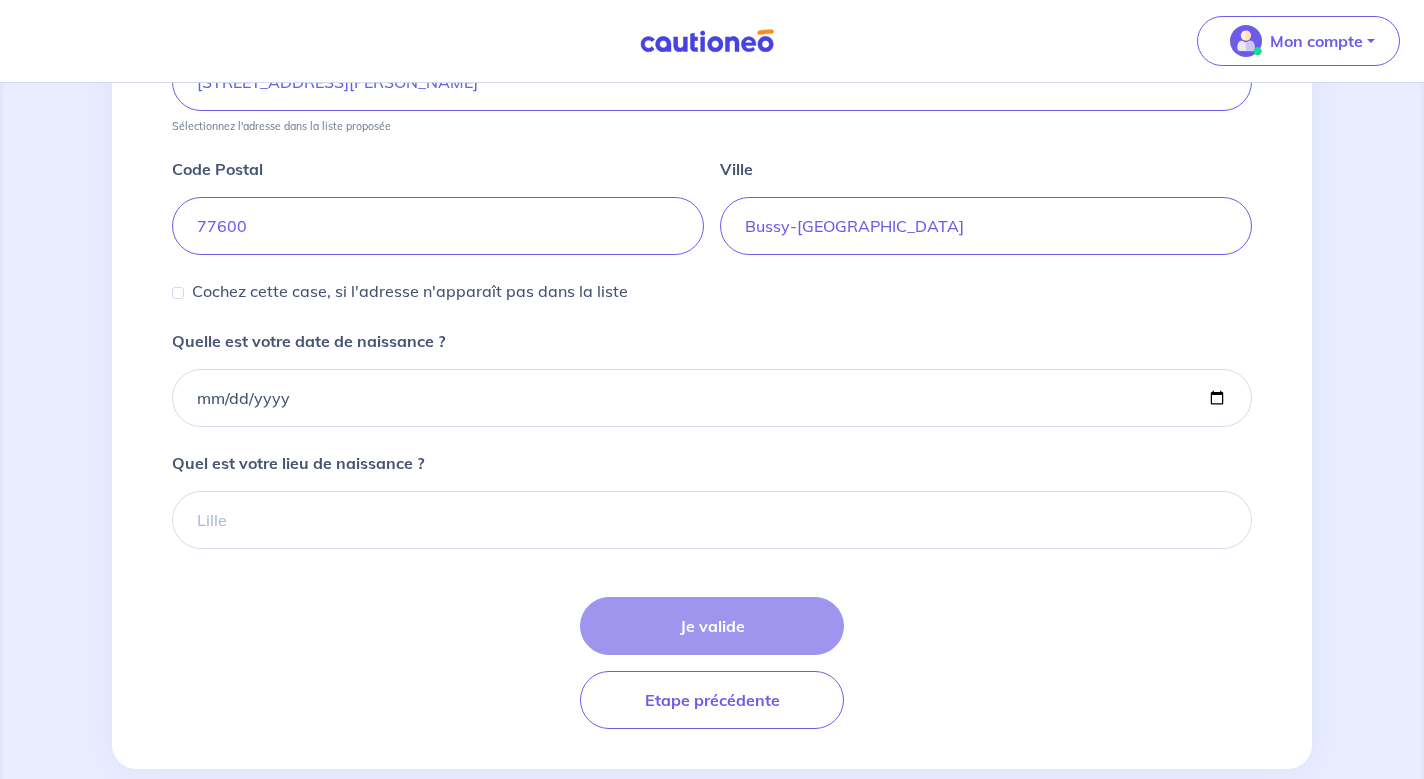 scroll, scrollTop: 993, scrollLeft: 0, axis: vertical 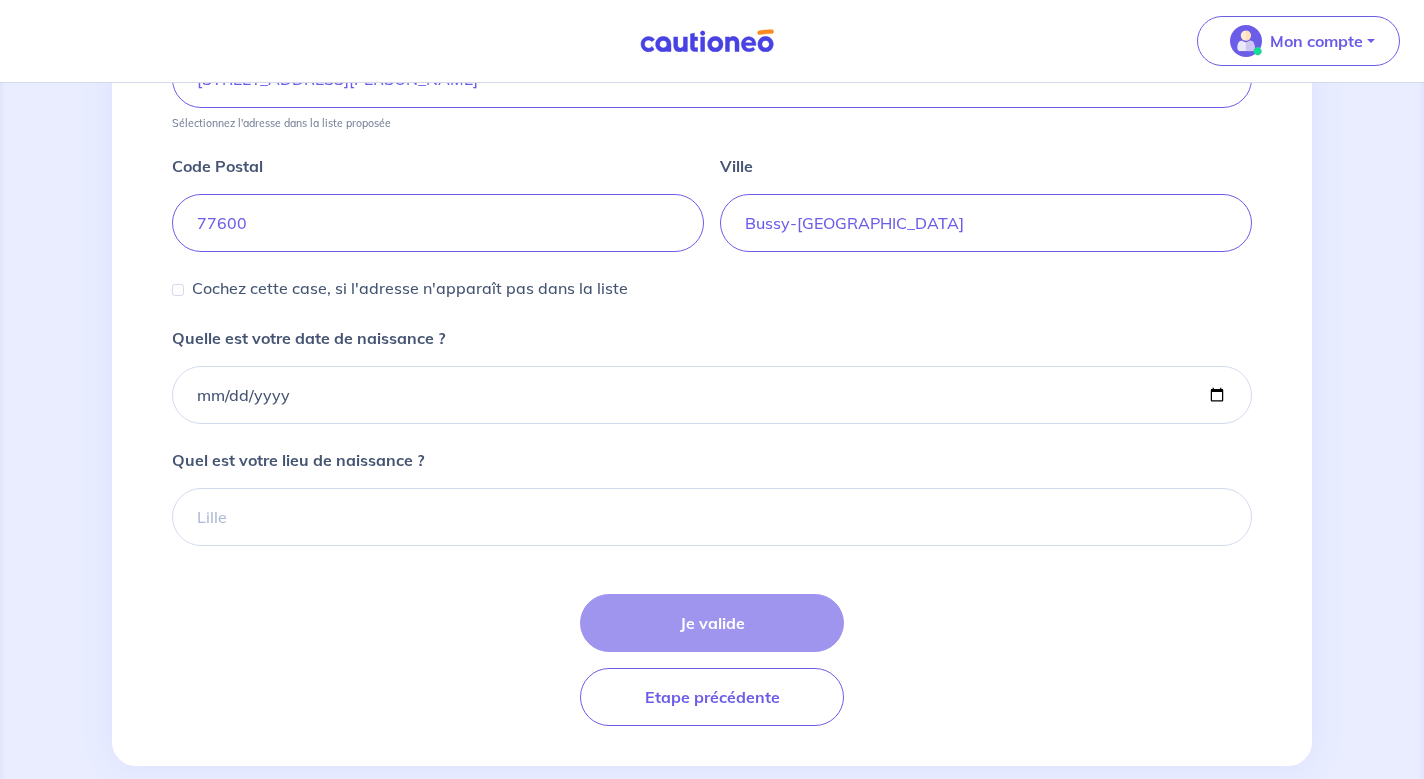 click on "Je valide Etape précédente" at bounding box center [712, 660] 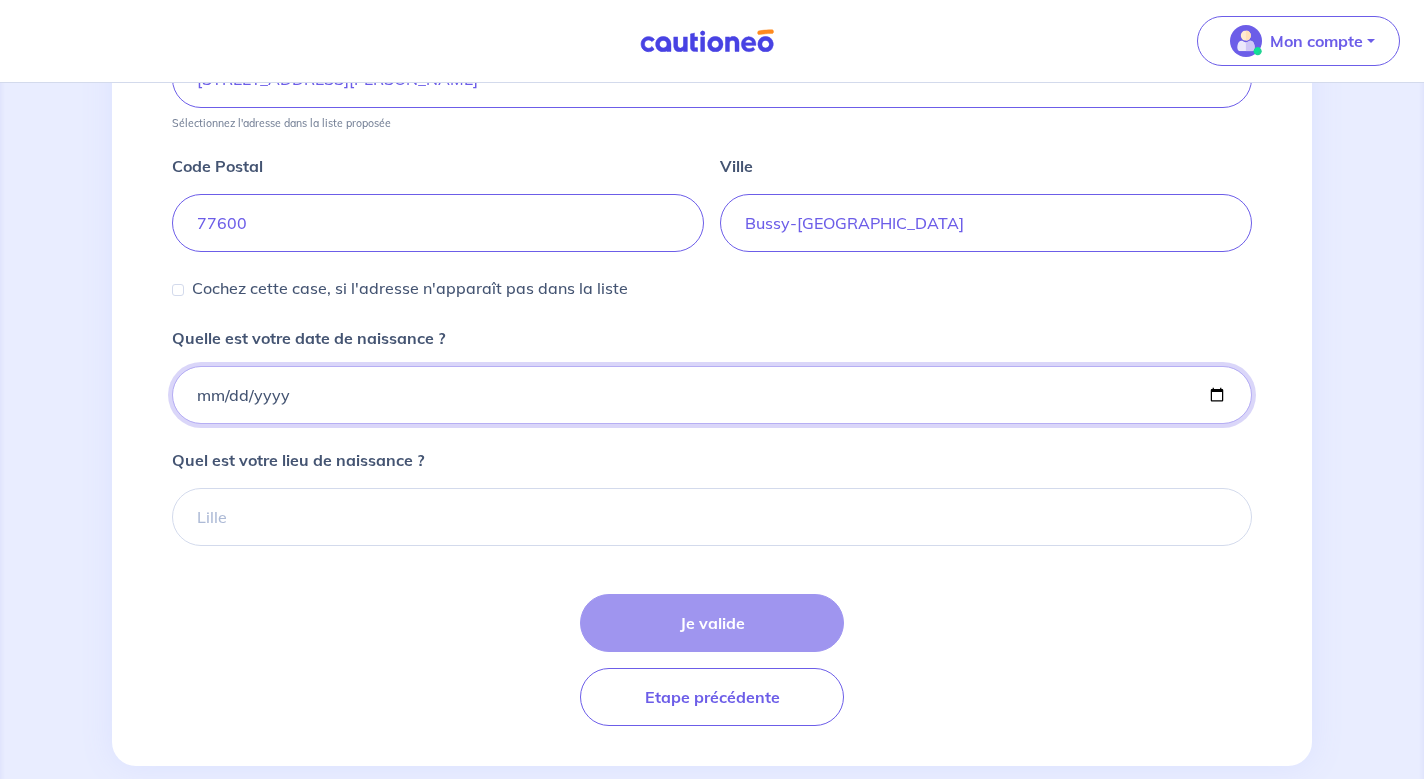click on "Quelle est votre date de naissance ?" at bounding box center (712, 395) 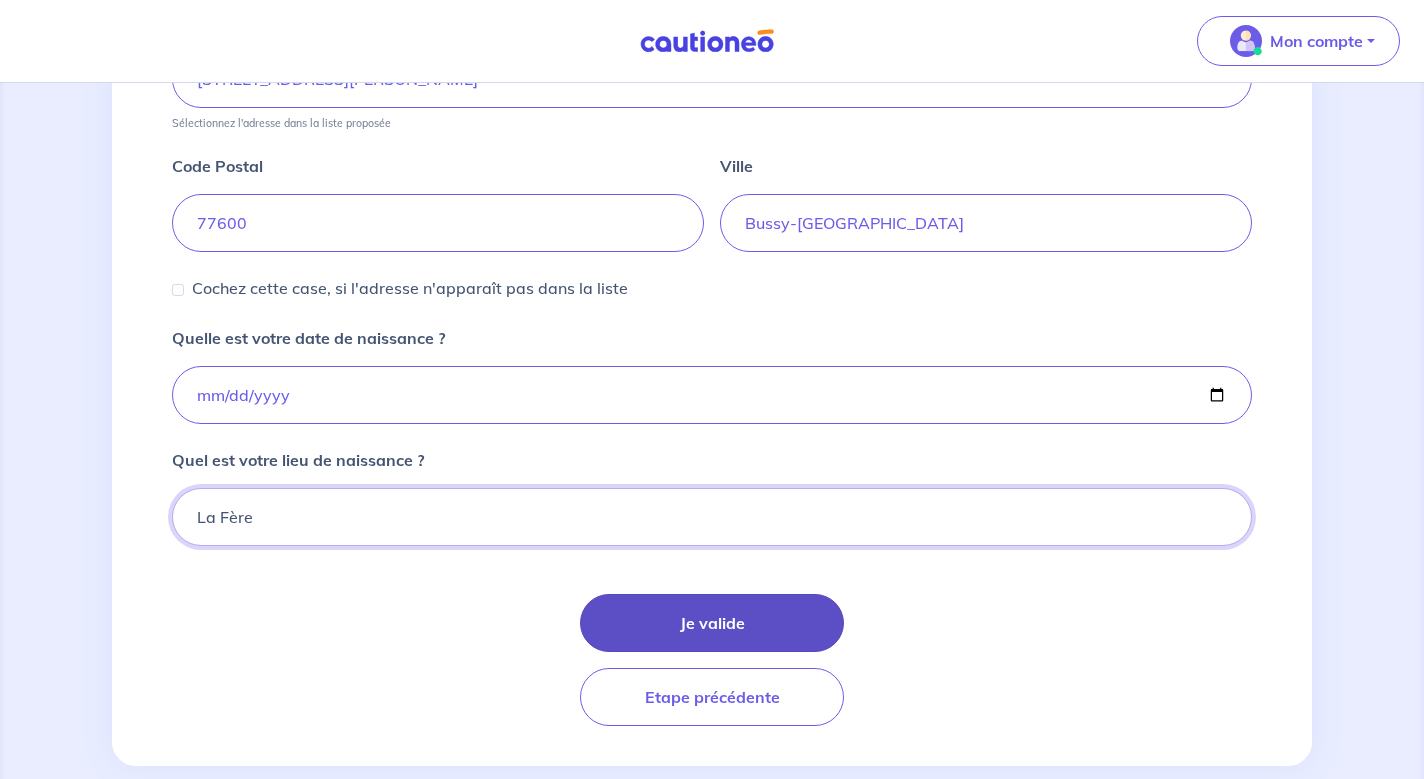 type on "La Fère" 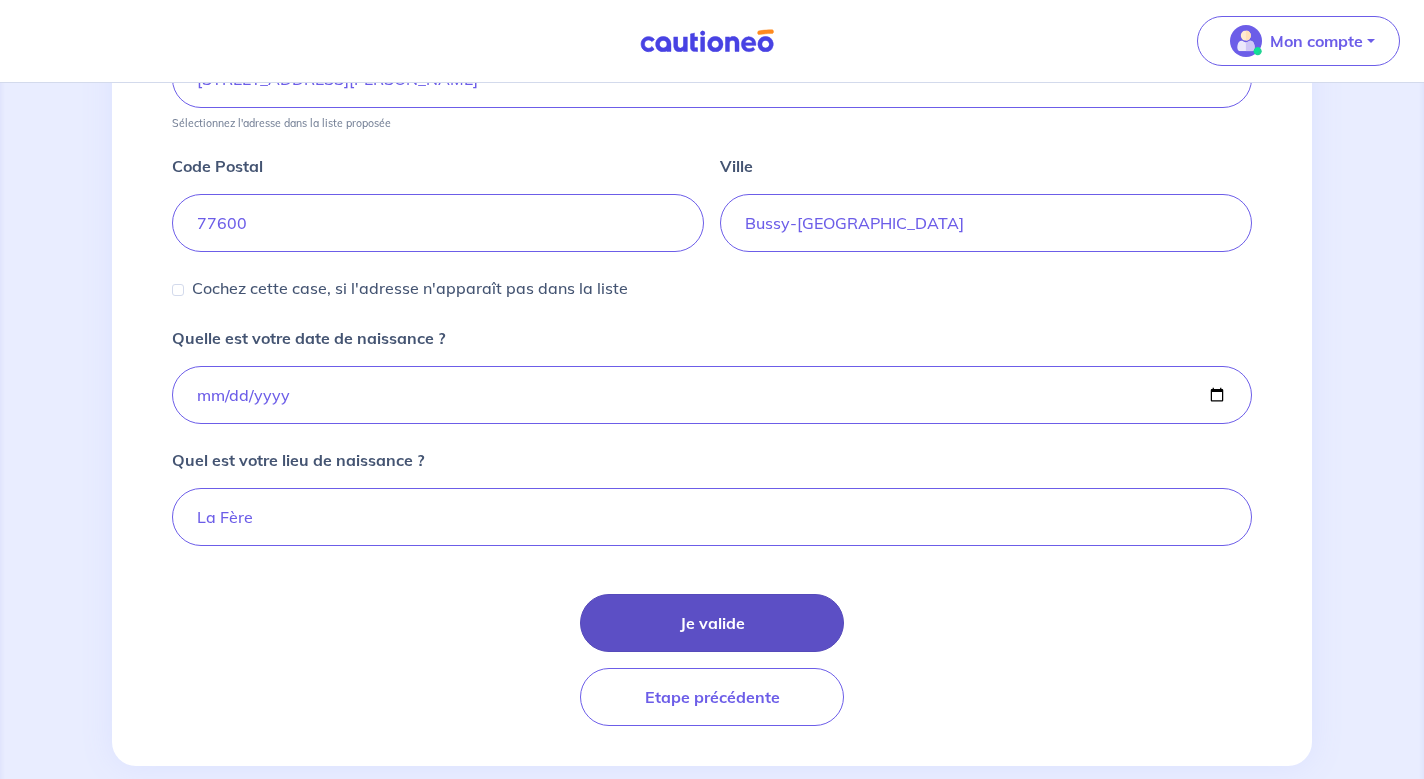 click on "Je valide" at bounding box center (712, 623) 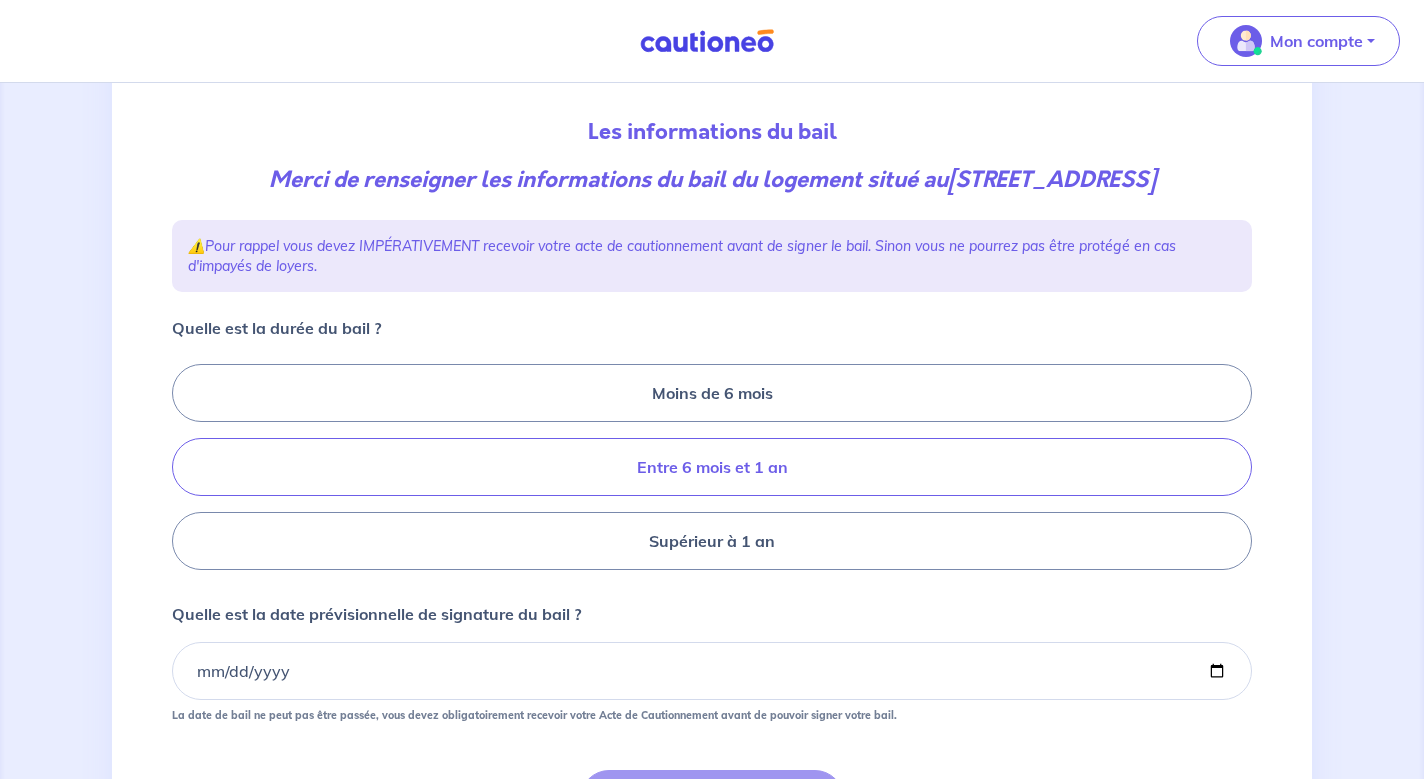 scroll, scrollTop: 213, scrollLeft: 0, axis: vertical 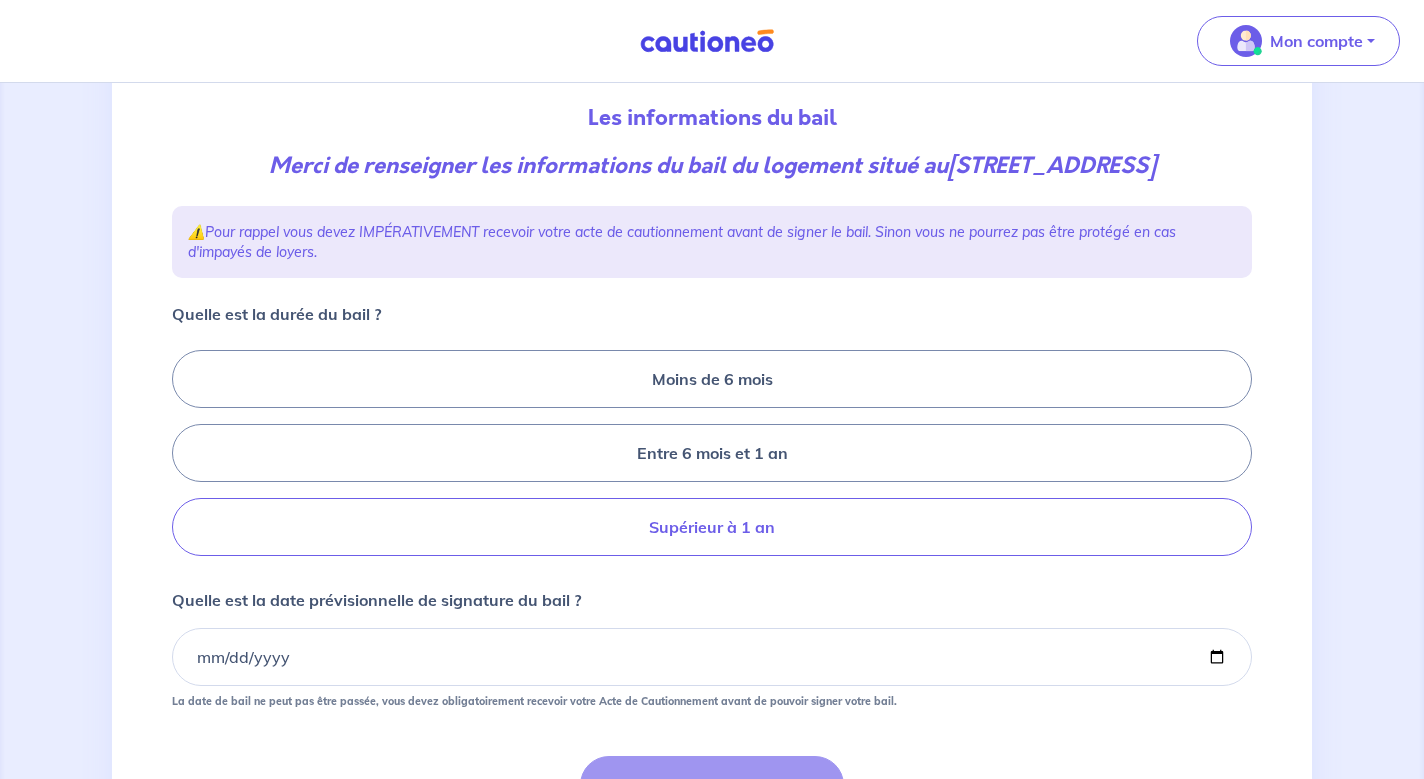 click on "Supérieur à 1 an" at bounding box center [712, 527] 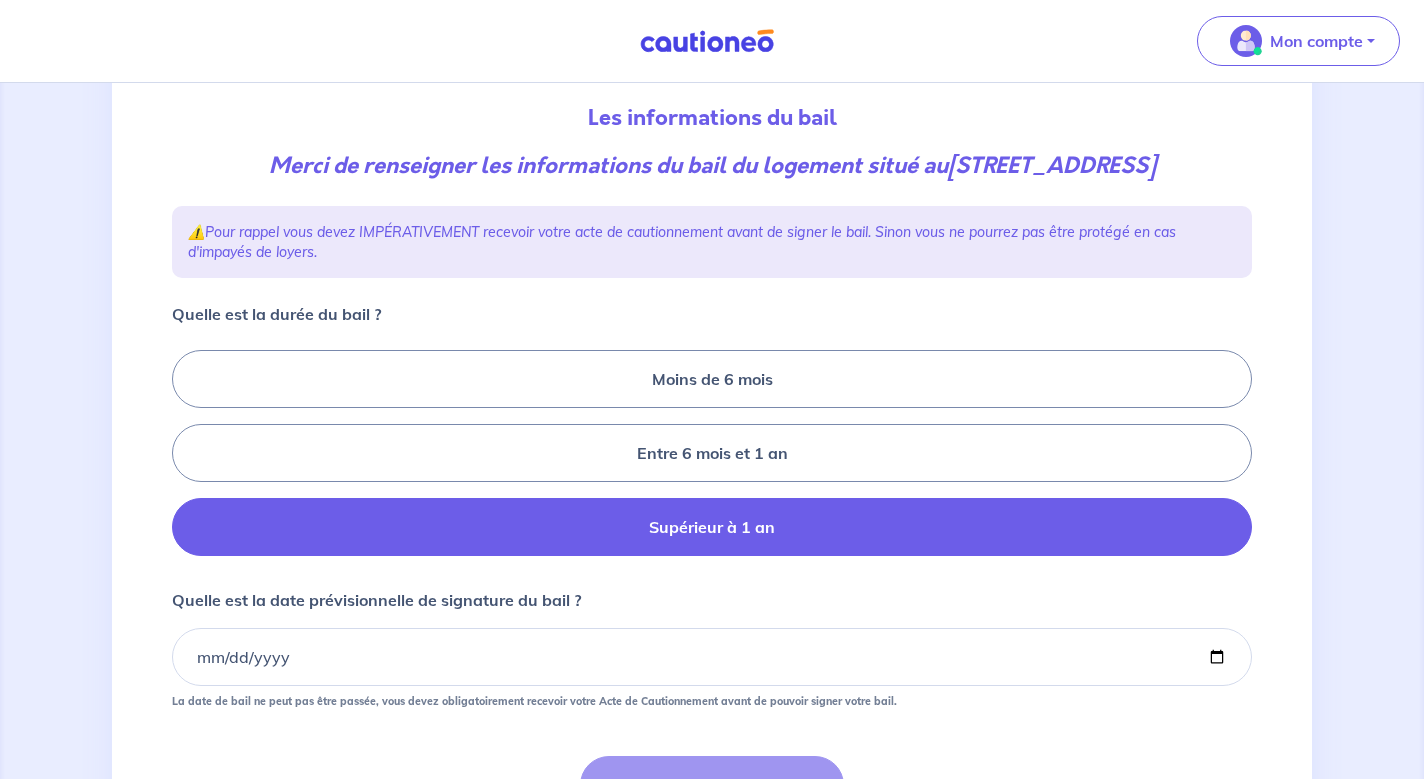 radio on "true" 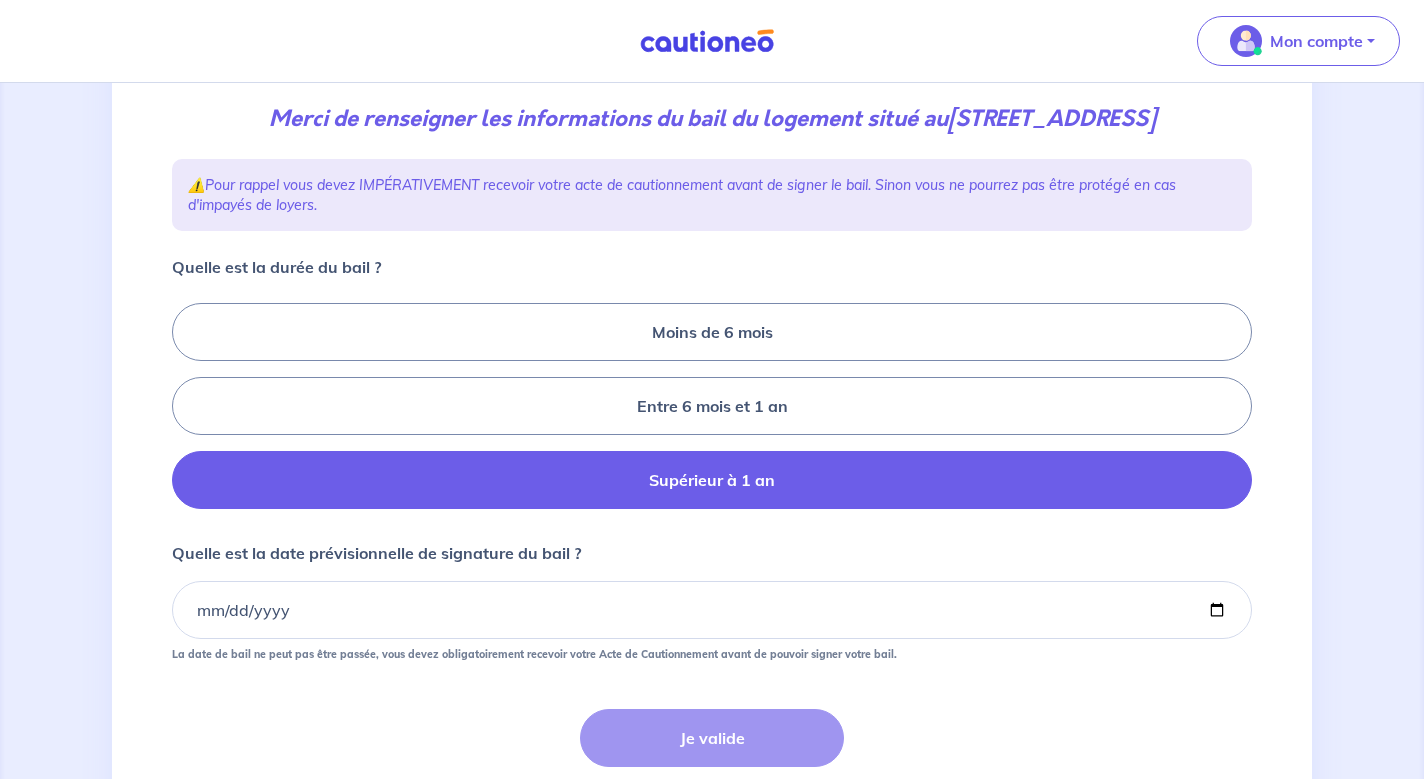 scroll, scrollTop: 283, scrollLeft: 0, axis: vertical 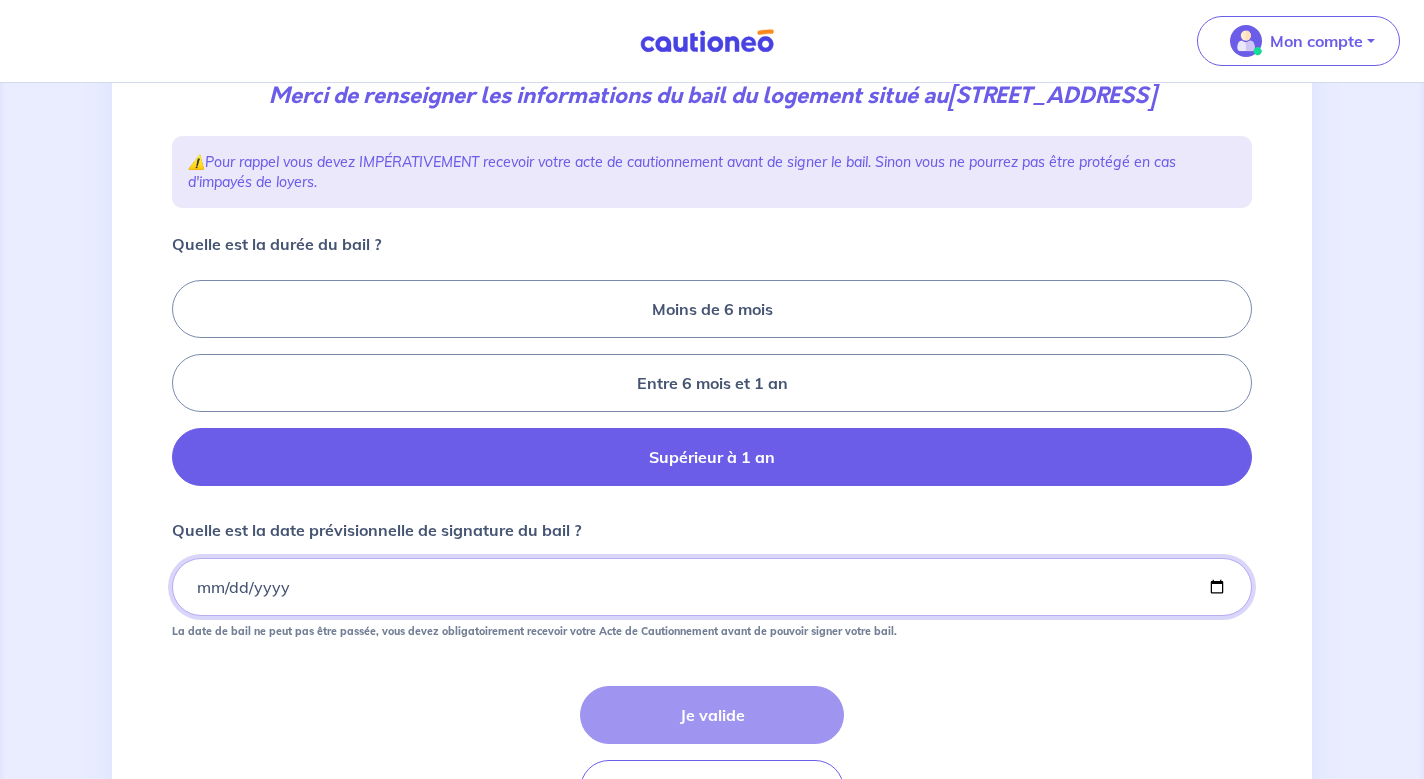 click on "Quelle est la date prévisionnelle de signature du bail ?" at bounding box center [712, 587] 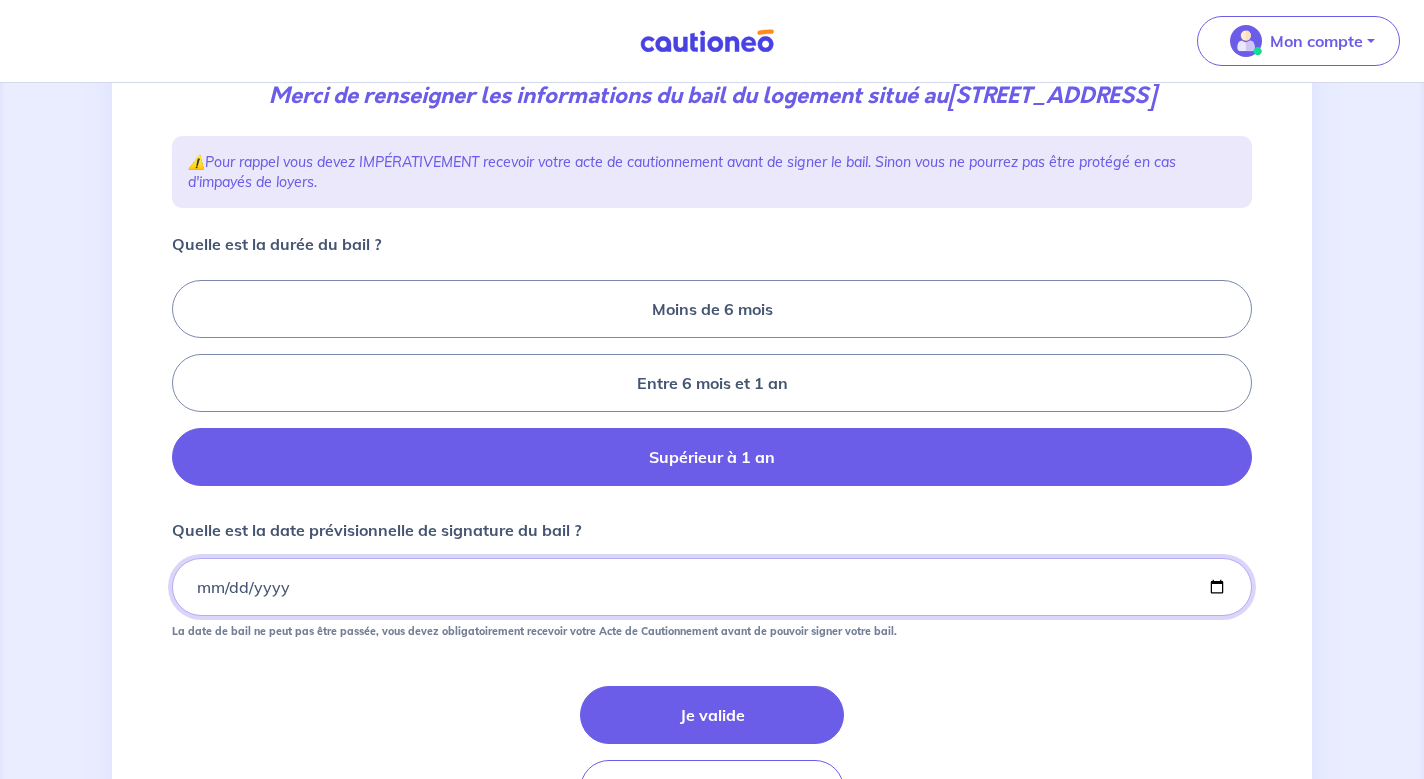type on "[DATE]" 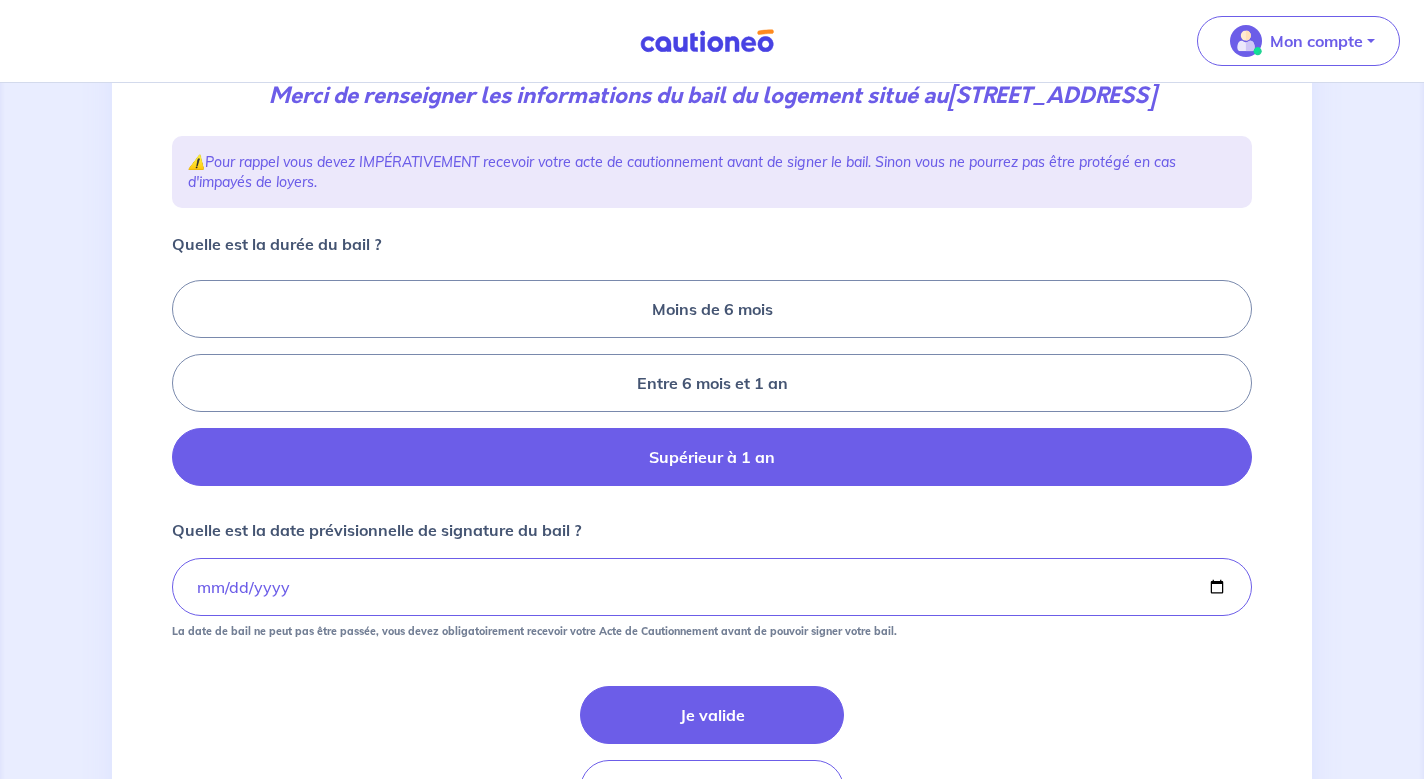 click on "Je valide Etape précédente" at bounding box center [712, 752] 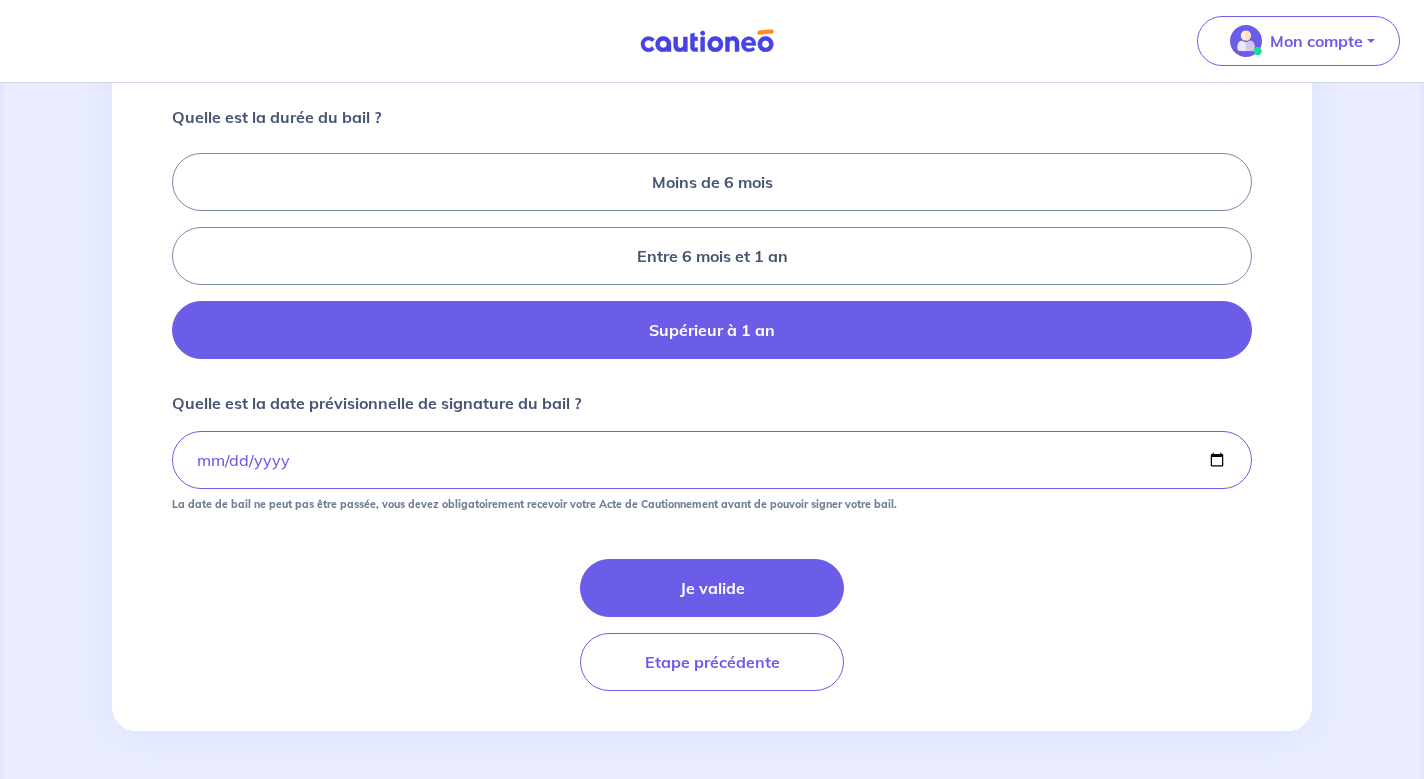 scroll, scrollTop: 442, scrollLeft: 0, axis: vertical 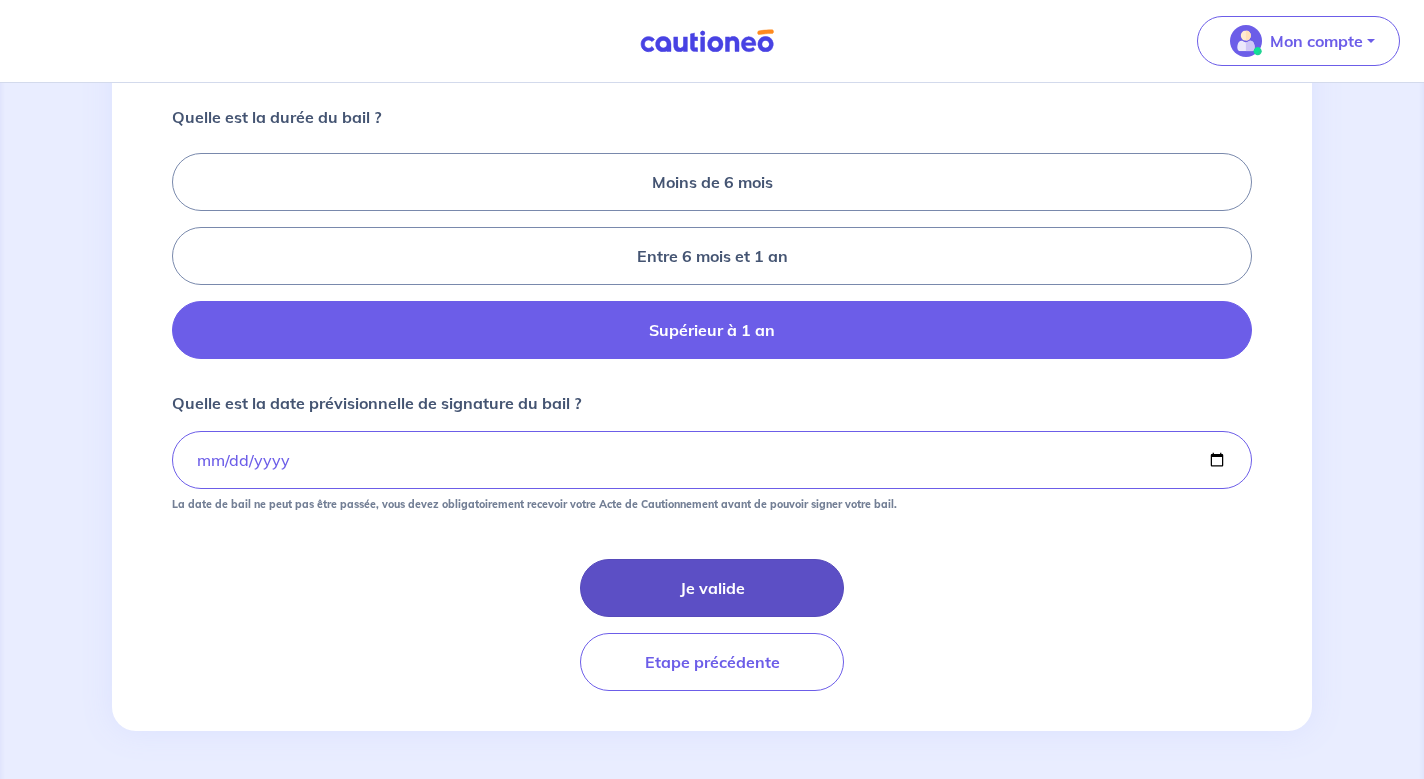click on "Je valide" at bounding box center [712, 588] 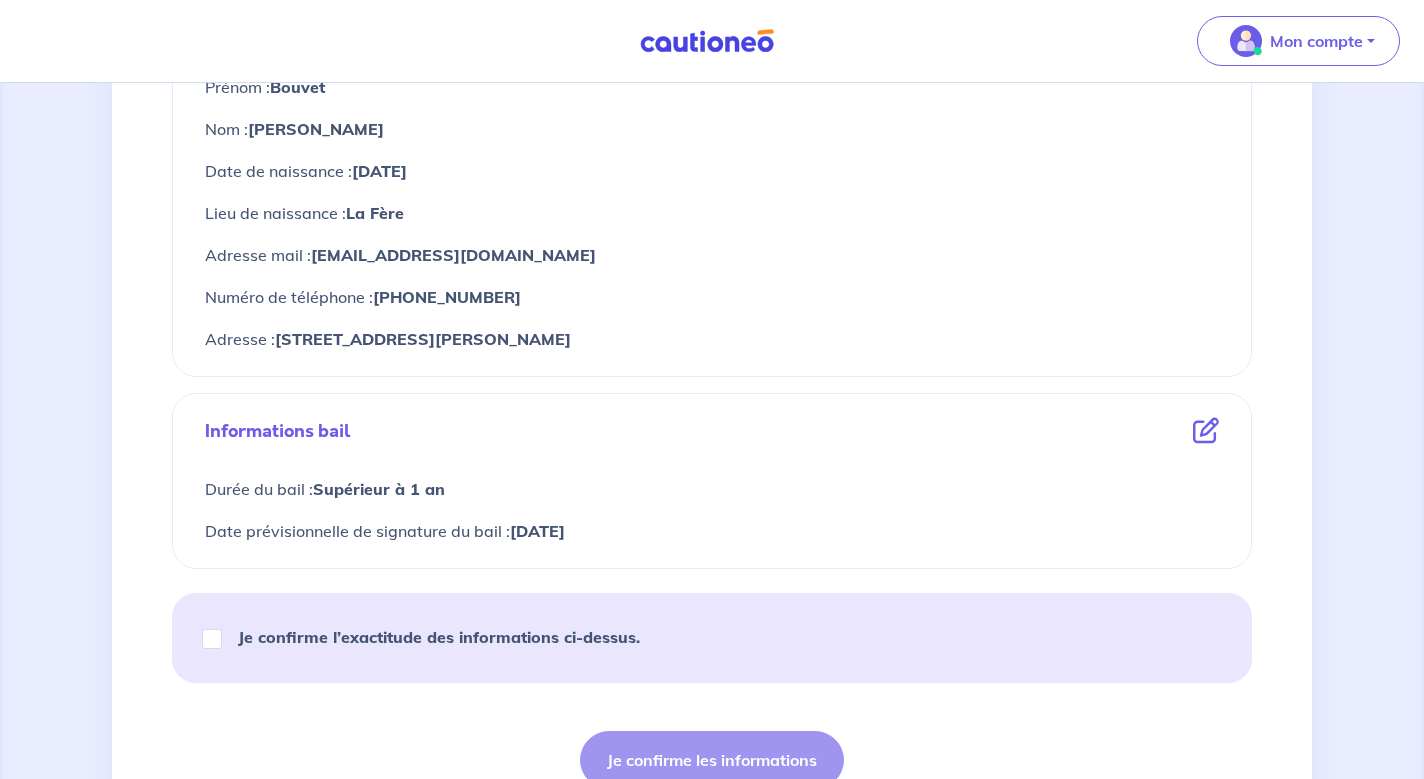 scroll, scrollTop: 853, scrollLeft: 0, axis: vertical 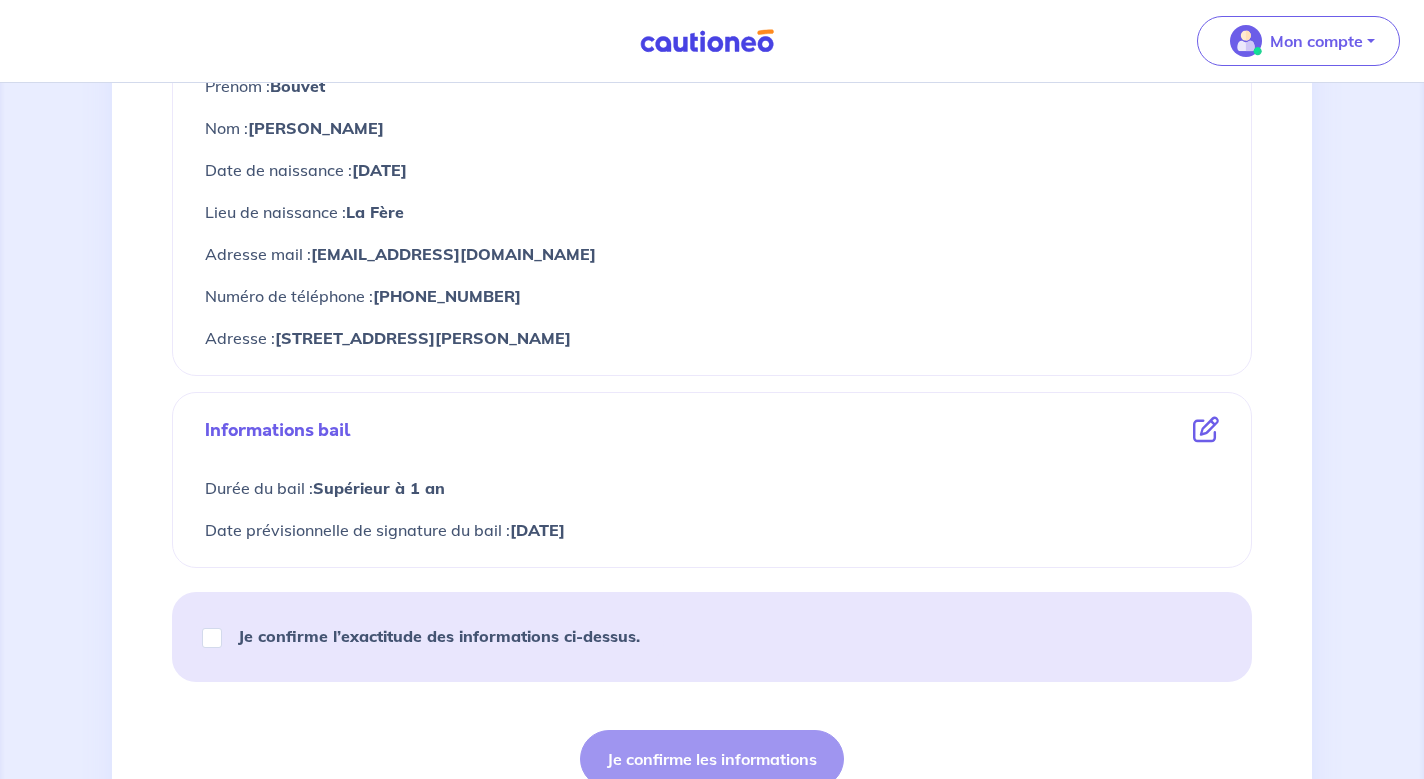 click on "Je confirme l’exactitude des informations ci-dessus." at bounding box center (212, 638) 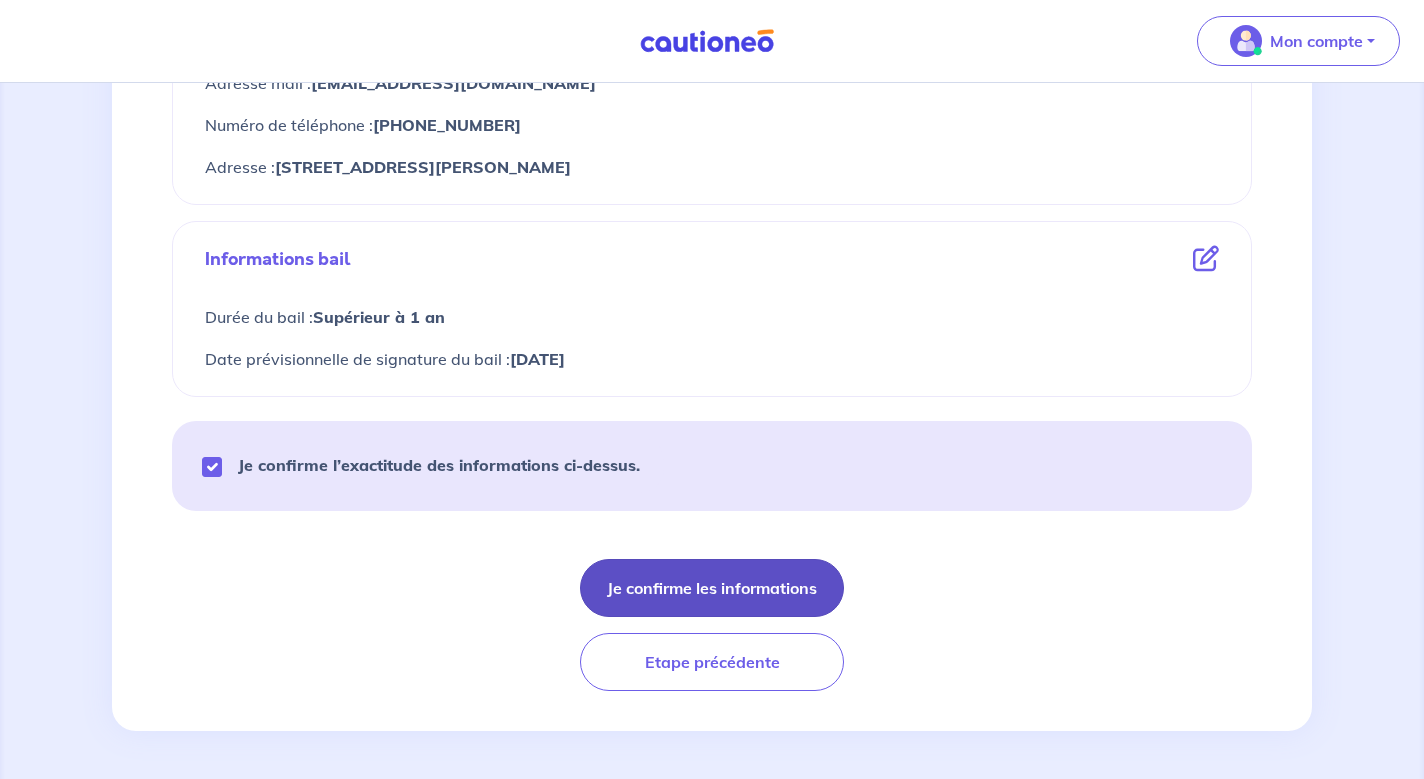 scroll, scrollTop: 1024, scrollLeft: 0, axis: vertical 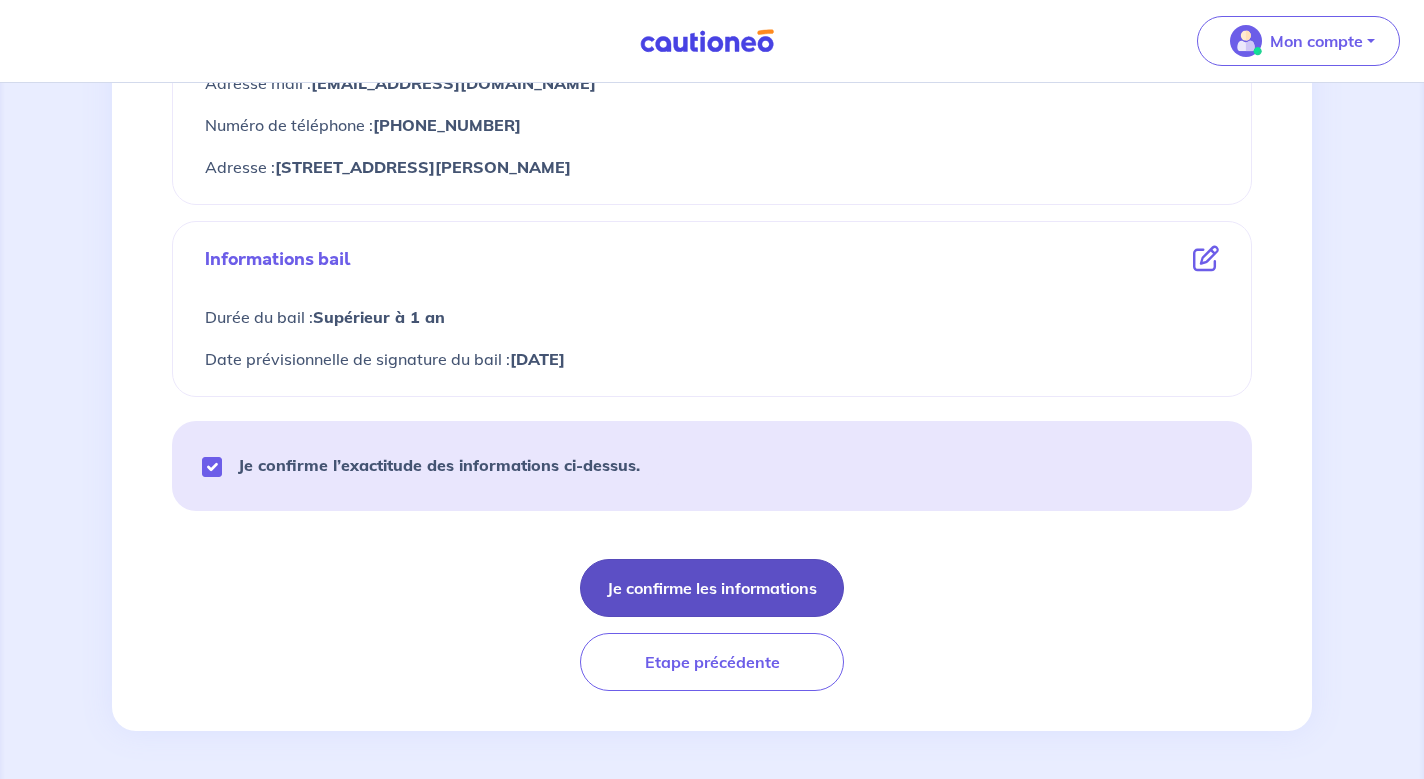 click on "Je confirme les informations" at bounding box center (712, 588) 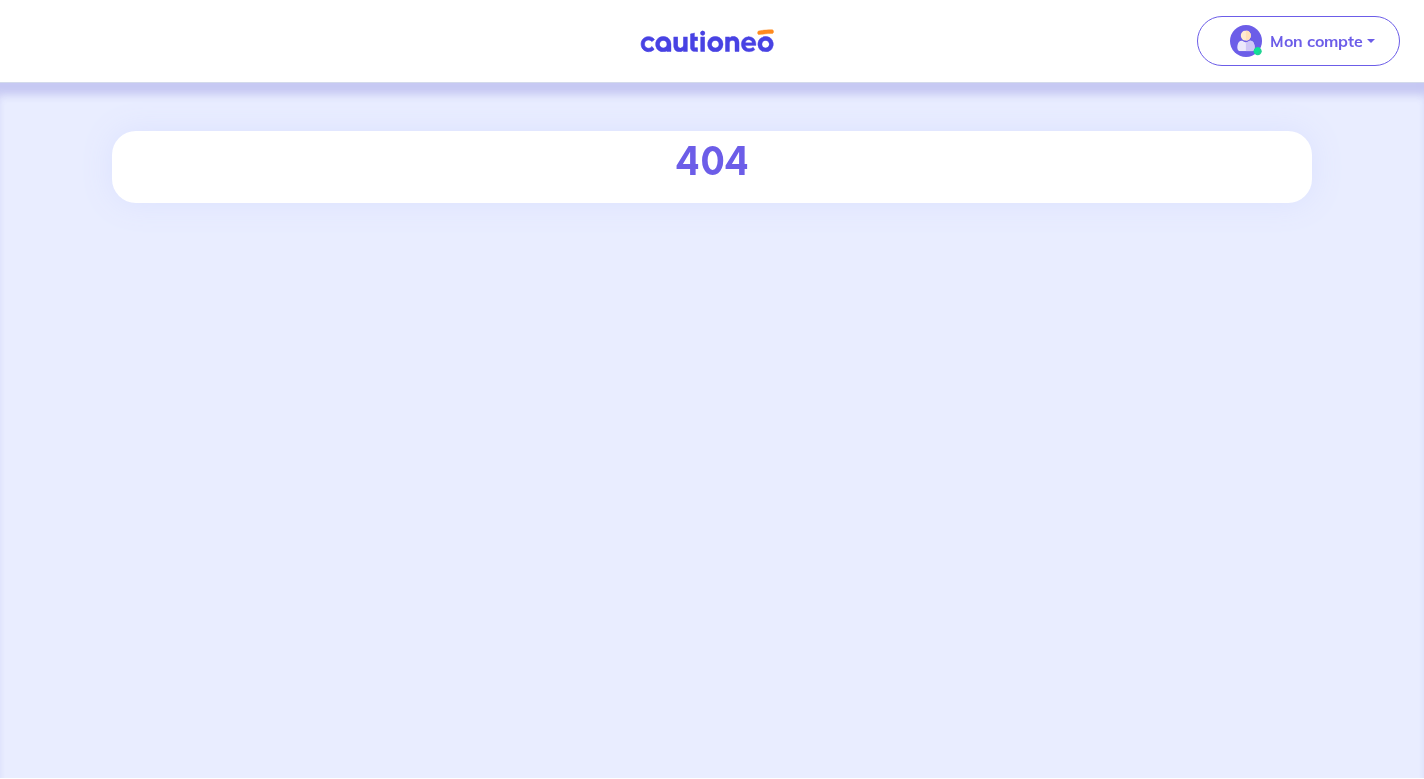 scroll, scrollTop: 0, scrollLeft: 0, axis: both 